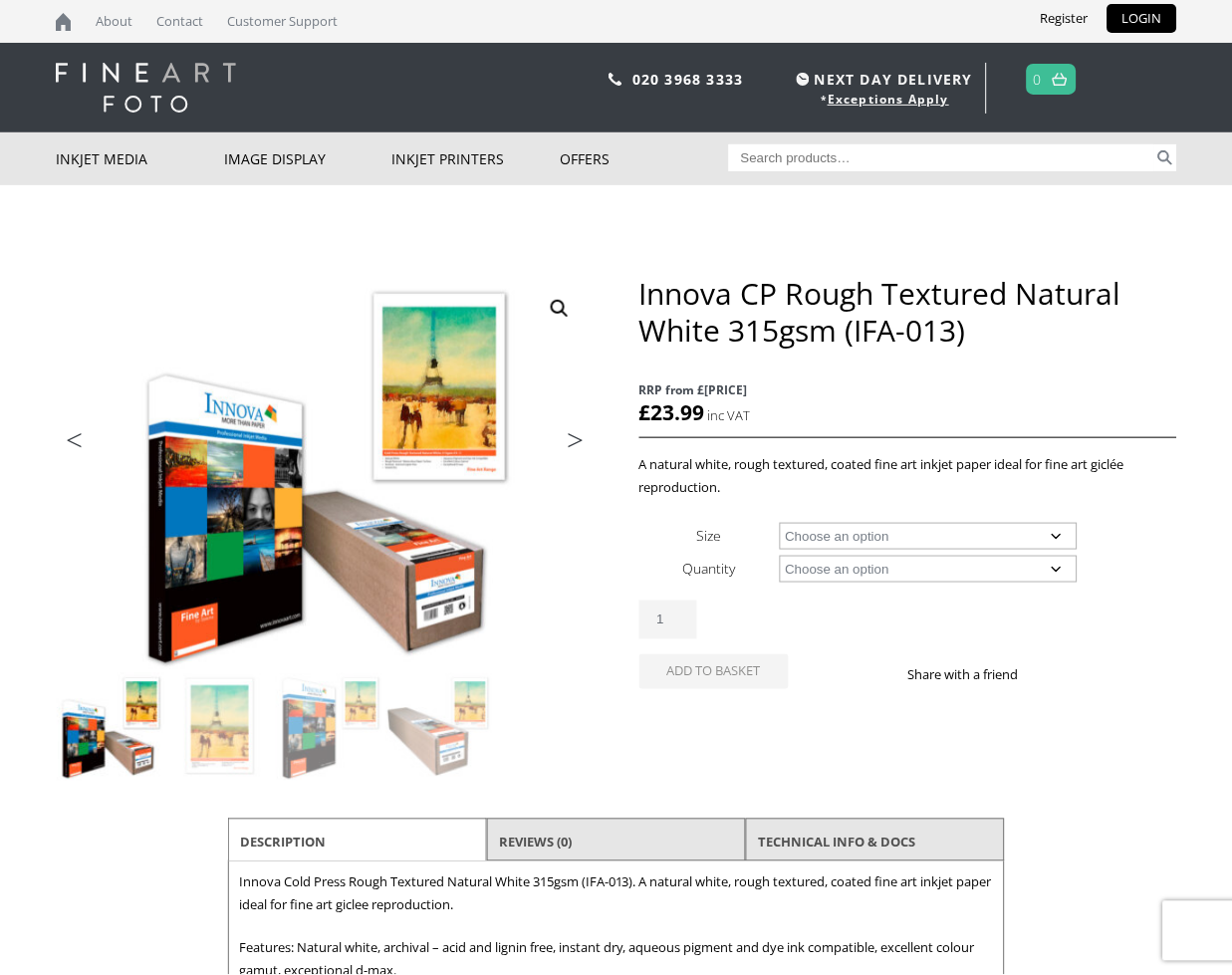 scroll, scrollTop: 0, scrollLeft: 0, axis: both 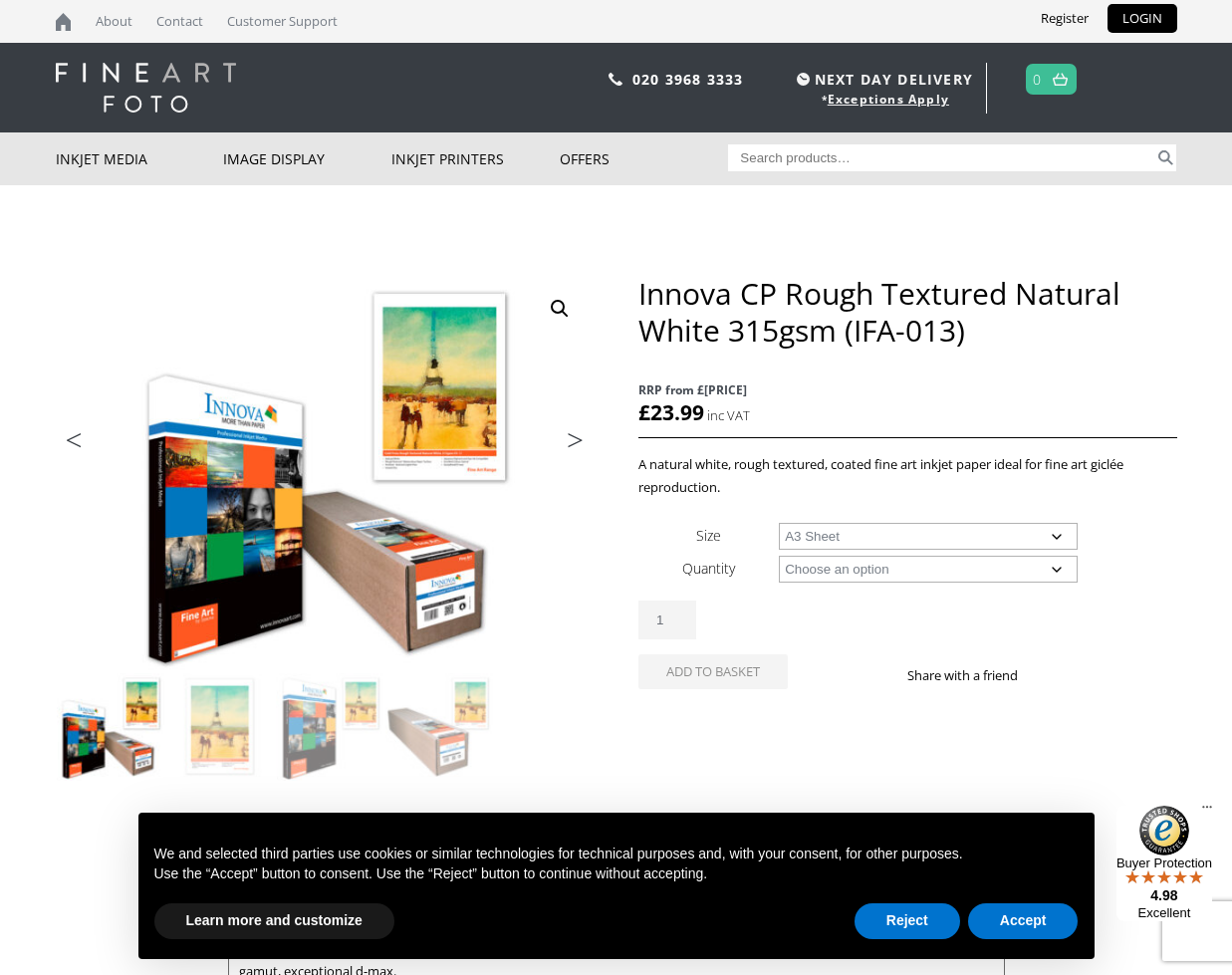 select on "a3-sheet" 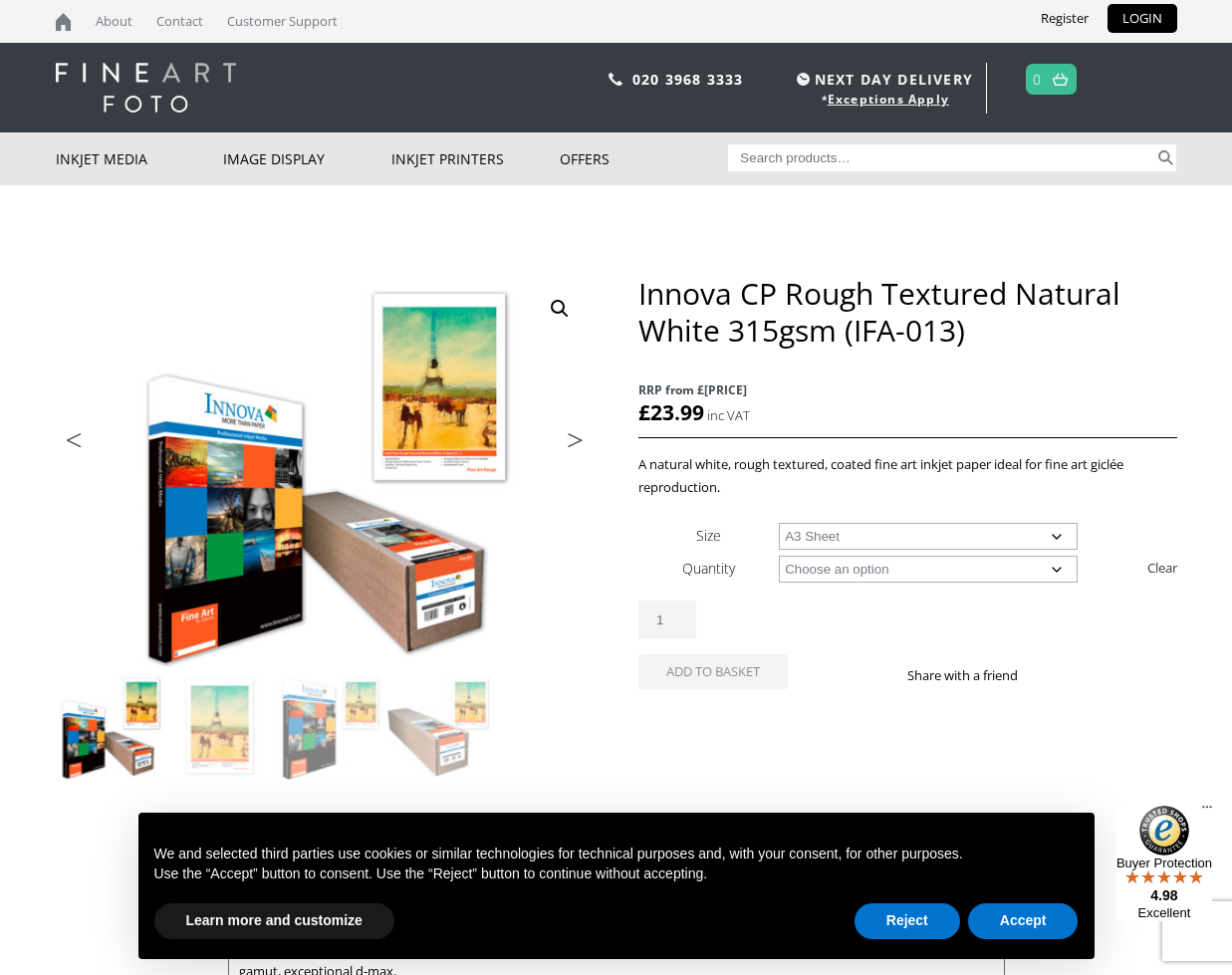 select on "25-sheets" 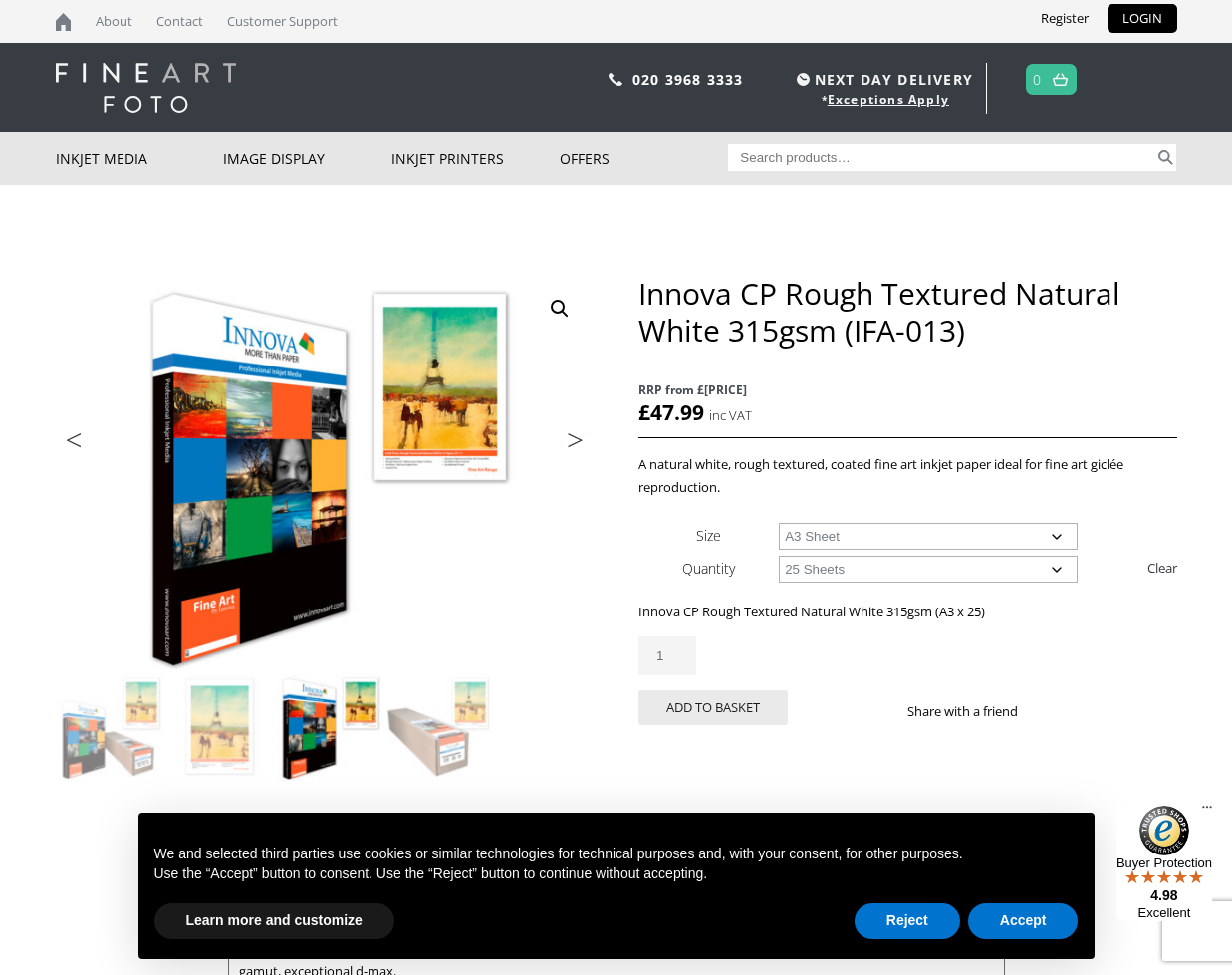 drag, startPoint x: 1000, startPoint y: 915, endPoint x: 1032, endPoint y: 873, distance: 52.801515 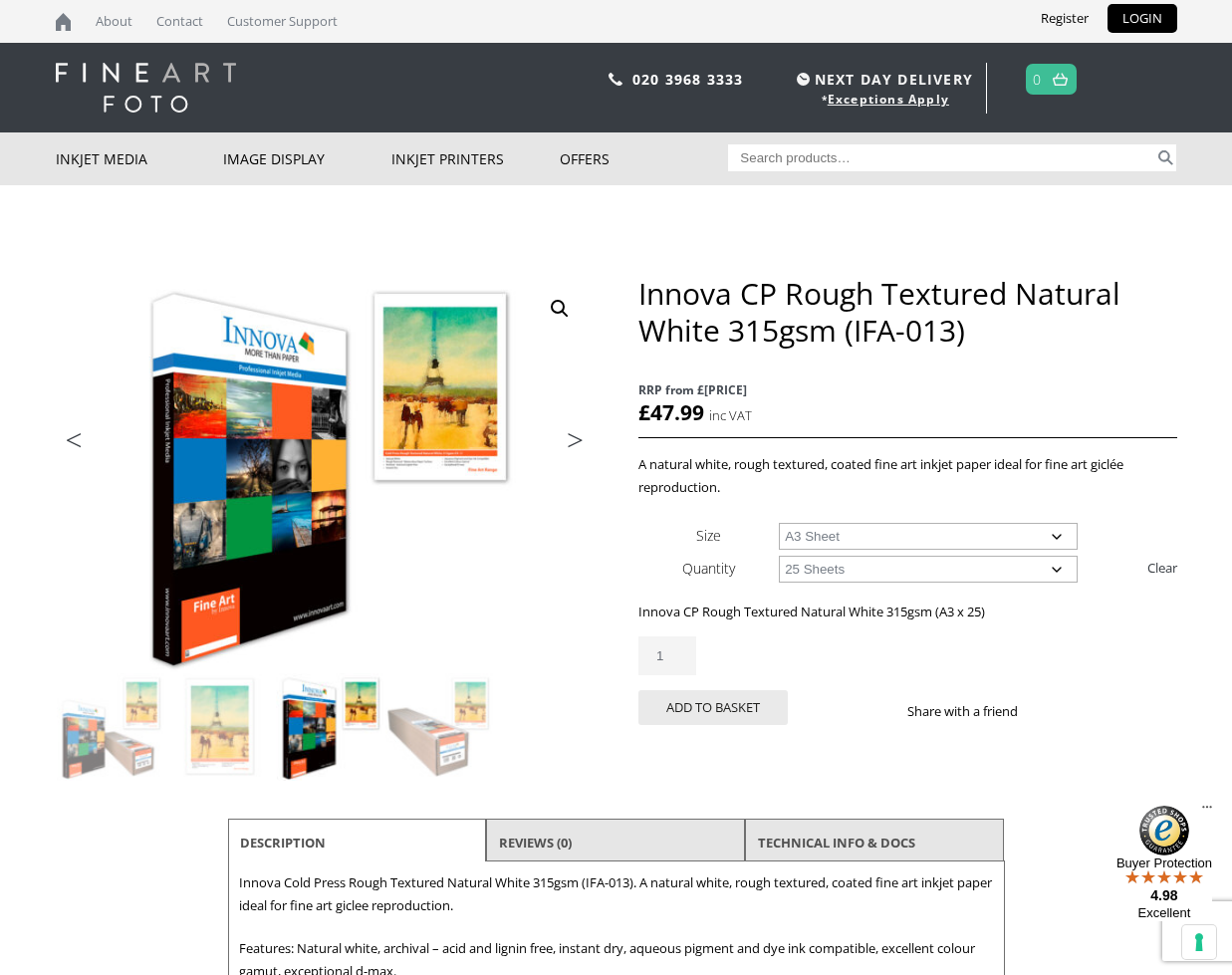click on "Previous Next
Innova CP Rough Textured Natural White 315gsm (IFA-013) RRP from £36.32 £ 47.99   inc VAT
A natural white, rough textured, coated fine art inkjet paper ideal for fine art giclée reproduction.
Size
Choose an option A4 Sheet A3 Sheet A3+ Sheet A2 Sheet
Quantity
Choose an option 25 Sheets Clear
Innova CP Rough Textured Natural White 315gsm (A3 x 25)
£ 47.99   inc VAT RRP from £36.32
7 in stock
Innova CP Rough Textured Natural White 315gsm (IFA-013) quantity
1
Add to basket
Share with a friend
SKU:  IFA-13-A3-25
Categories:  Inkjet Fine Art Paper ,  Inkjet Media
Description" at bounding box center [616, 677] 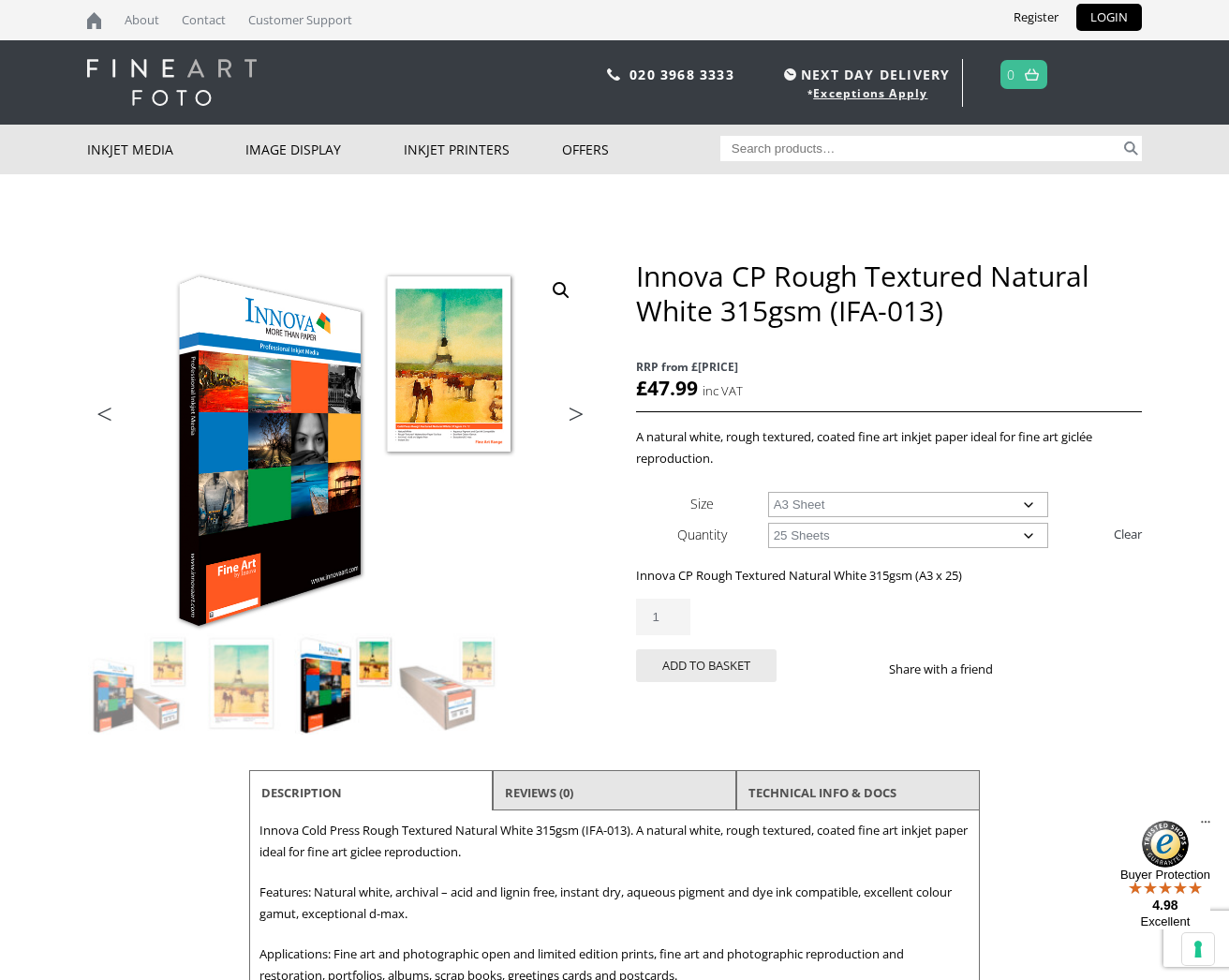 select on "a2-sheet" 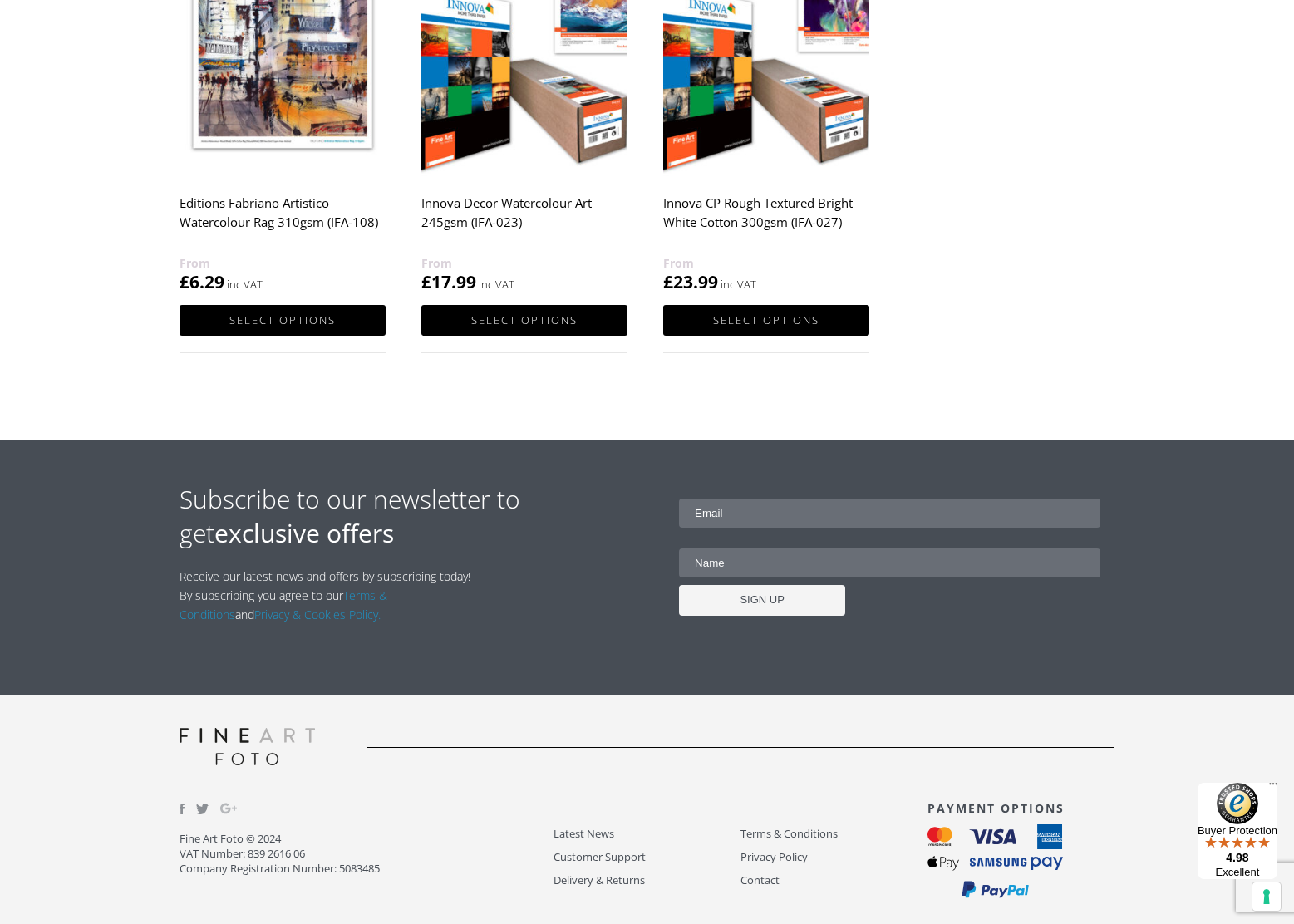 scroll, scrollTop: 1094, scrollLeft: 0, axis: vertical 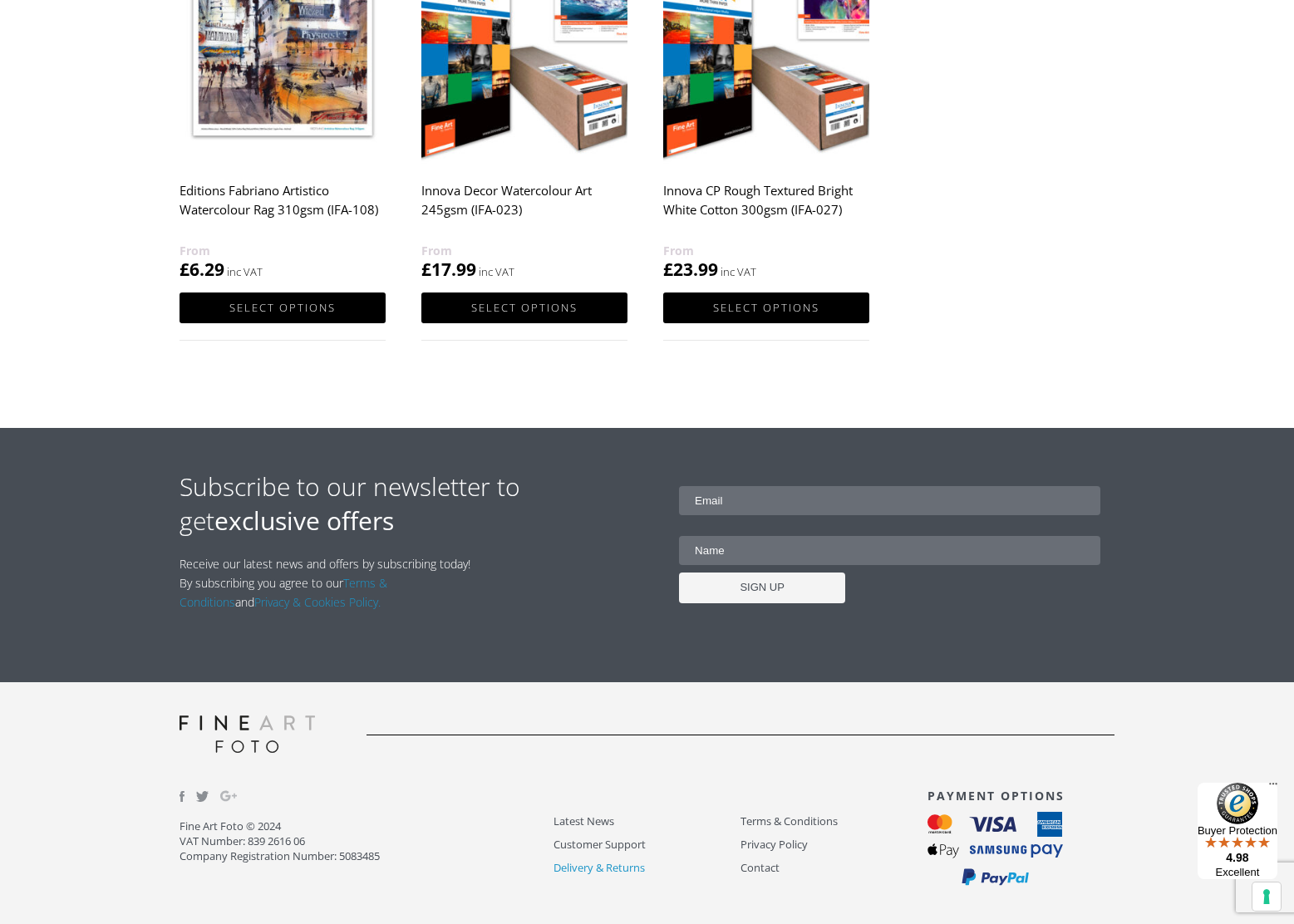 click on "Delivery & Returns" at bounding box center (647, 867) 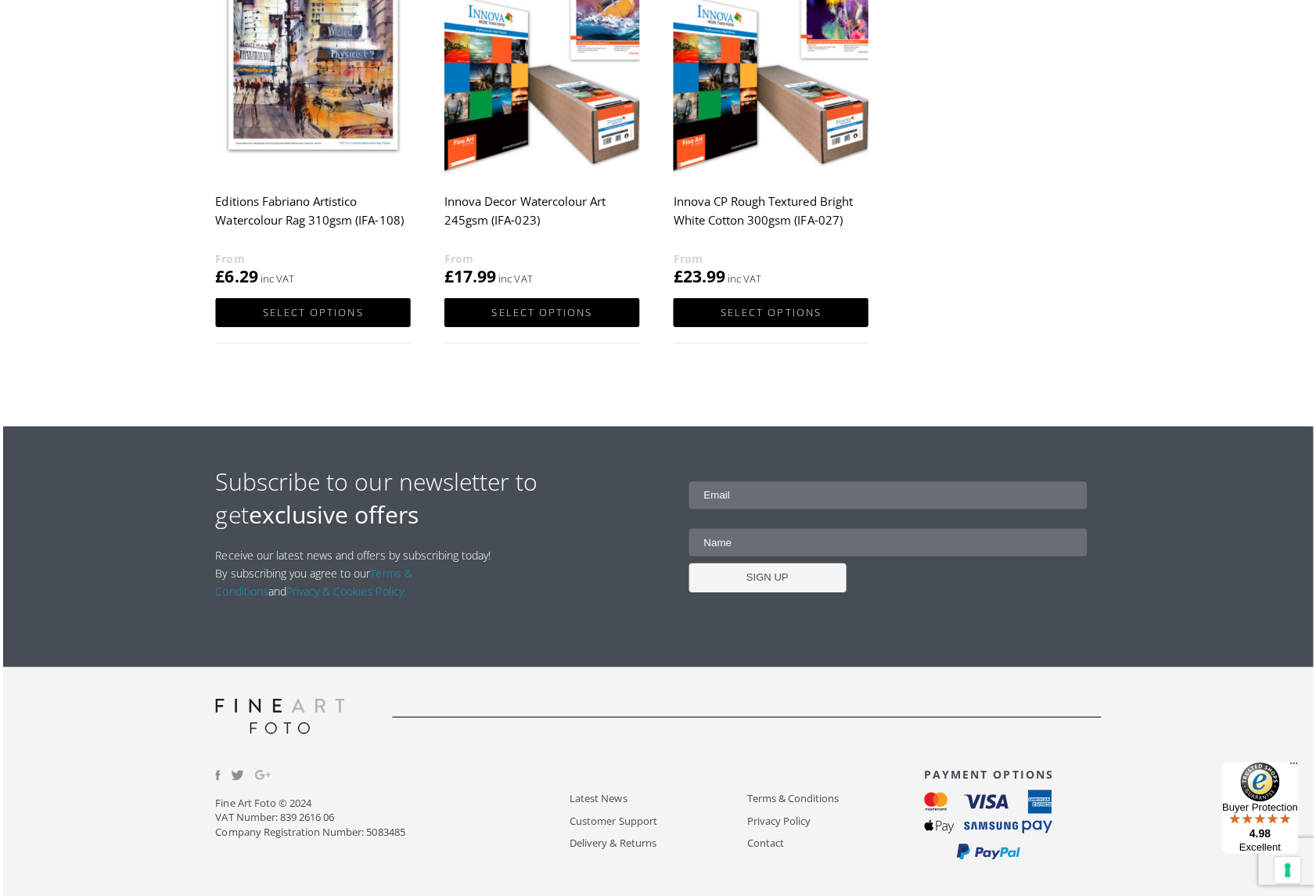 scroll, scrollTop: 1005, scrollLeft: 0, axis: vertical 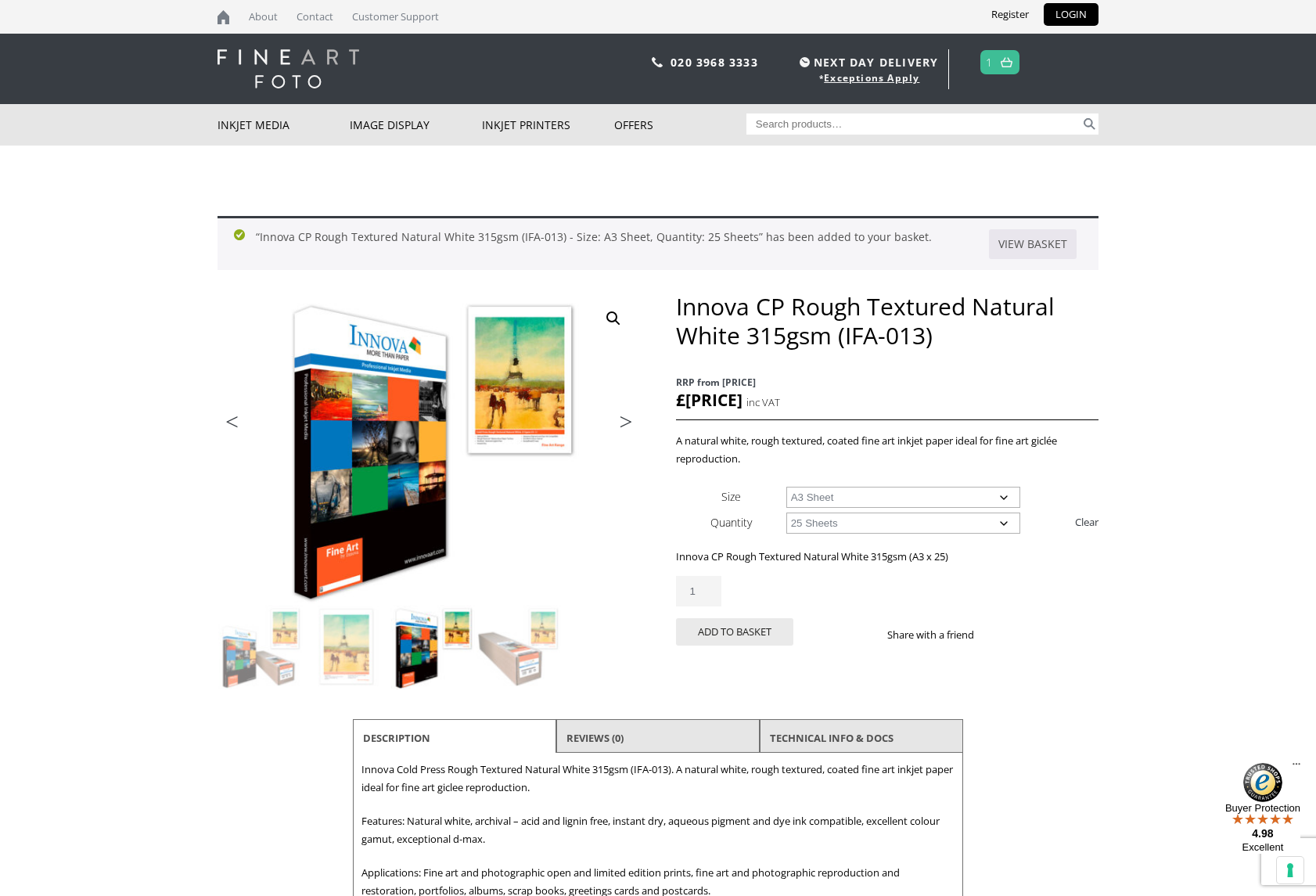 click on "1" at bounding box center (1000, 62) 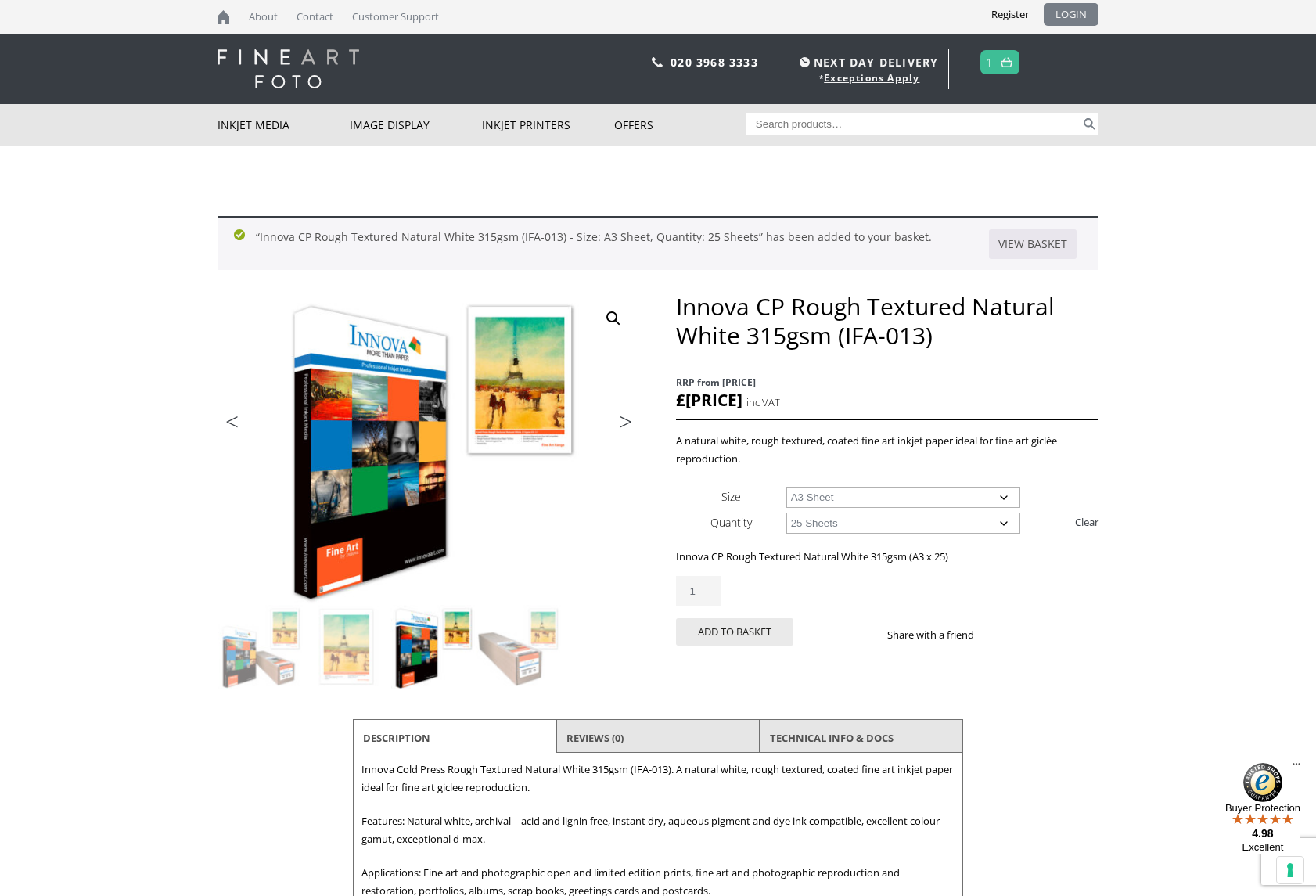 click on "LOGIN" at bounding box center [1071, 14] 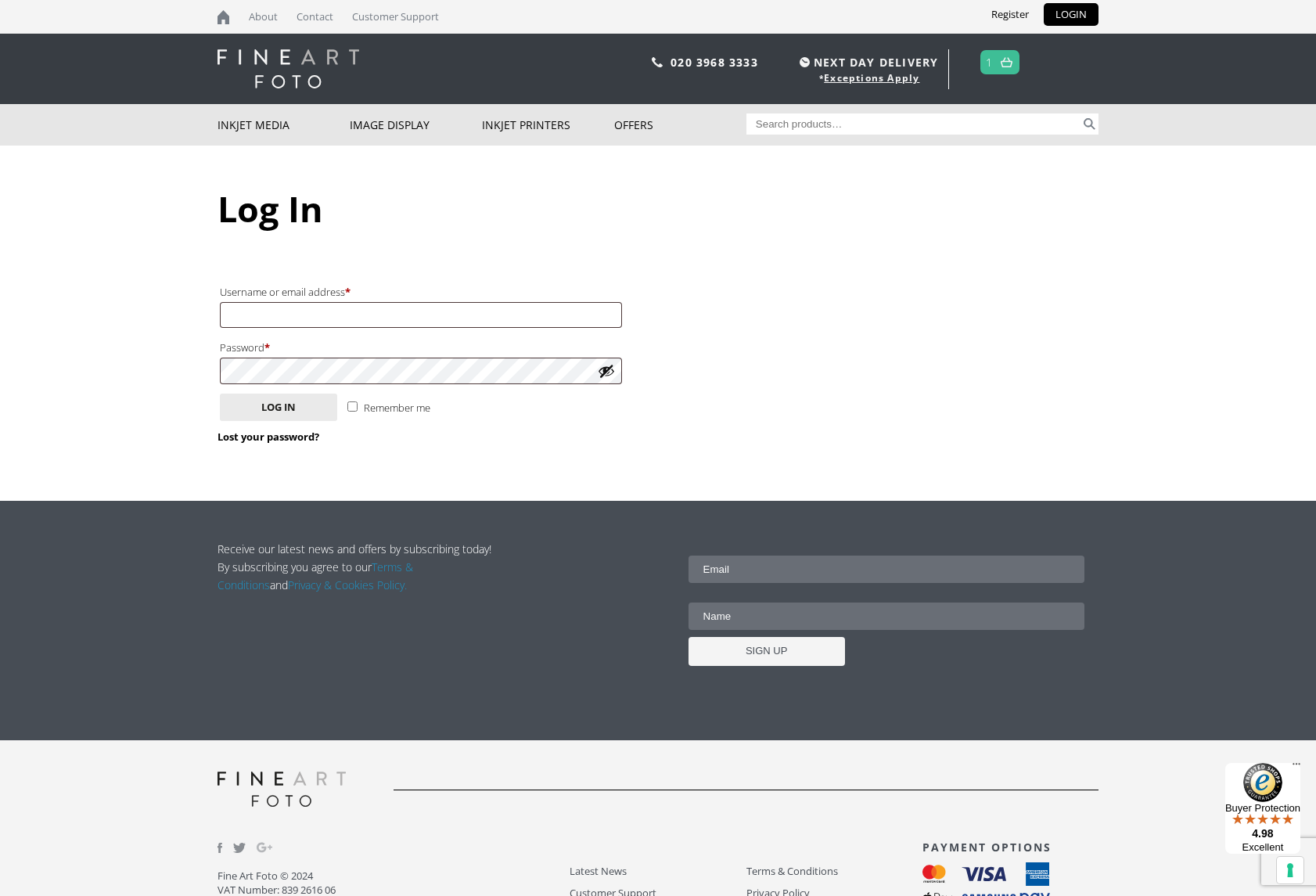 scroll, scrollTop: 0, scrollLeft: 0, axis: both 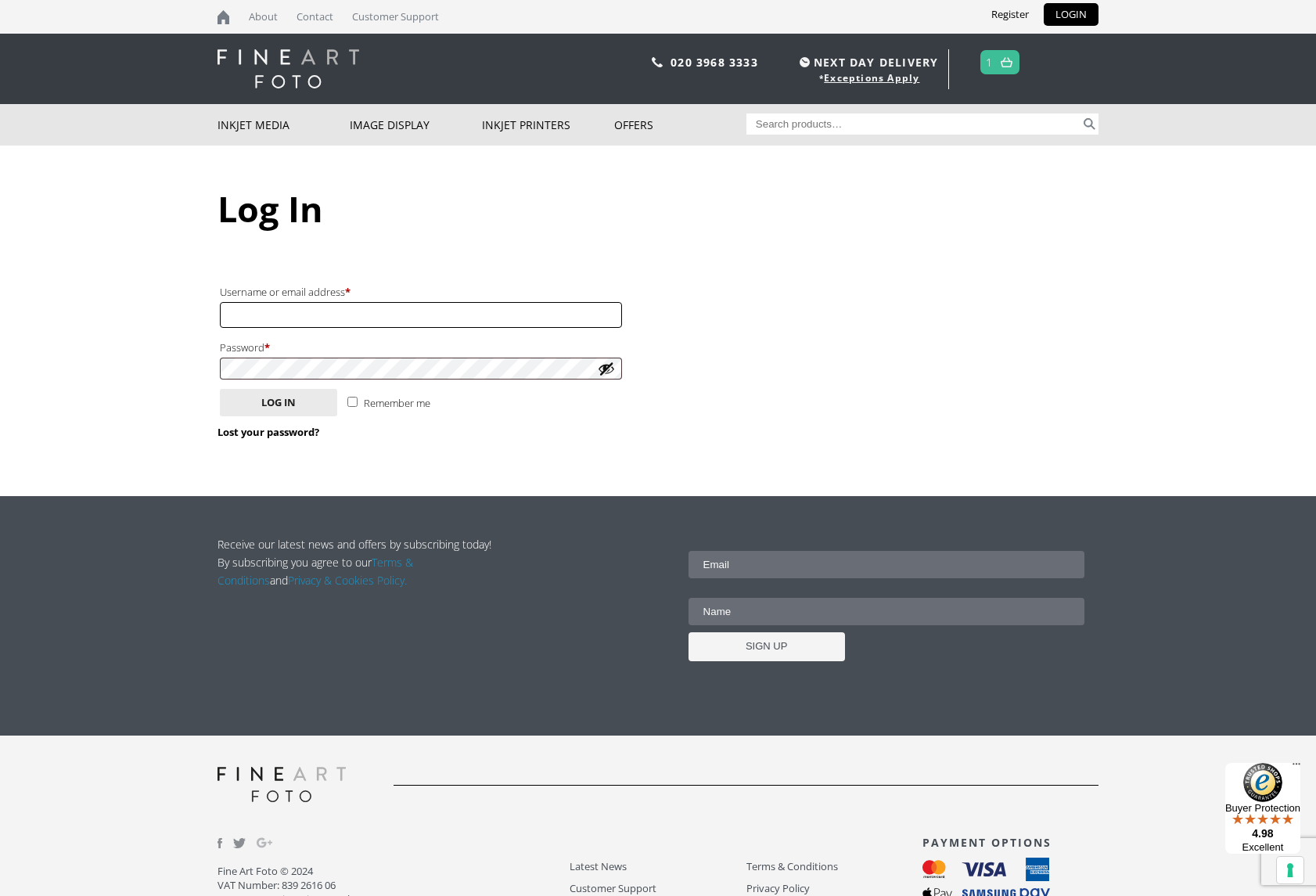 type on "[EMAIL]" 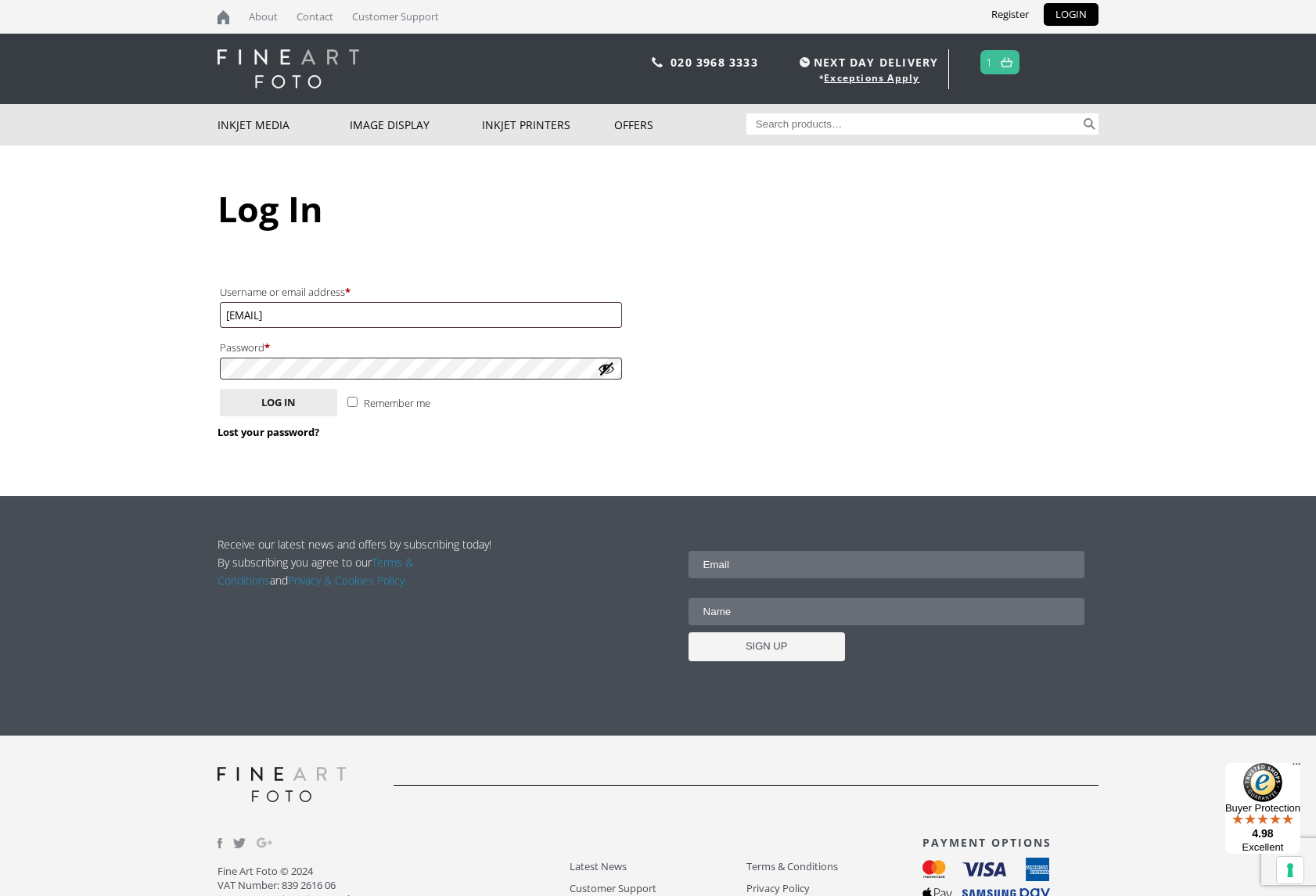 scroll, scrollTop: 0, scrollLeft: 0, axis: both 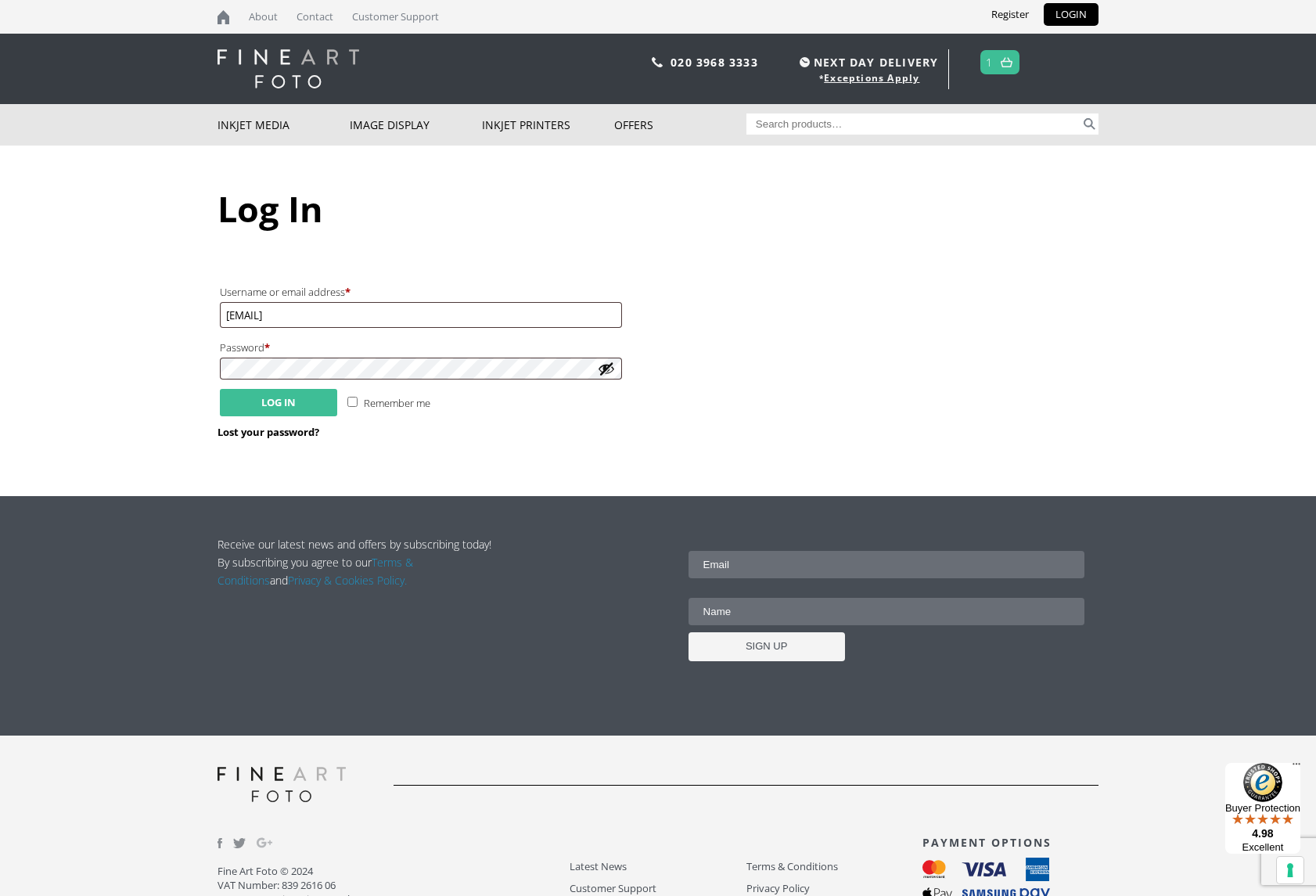 click on "Log in" at bounding box center (279, 402) 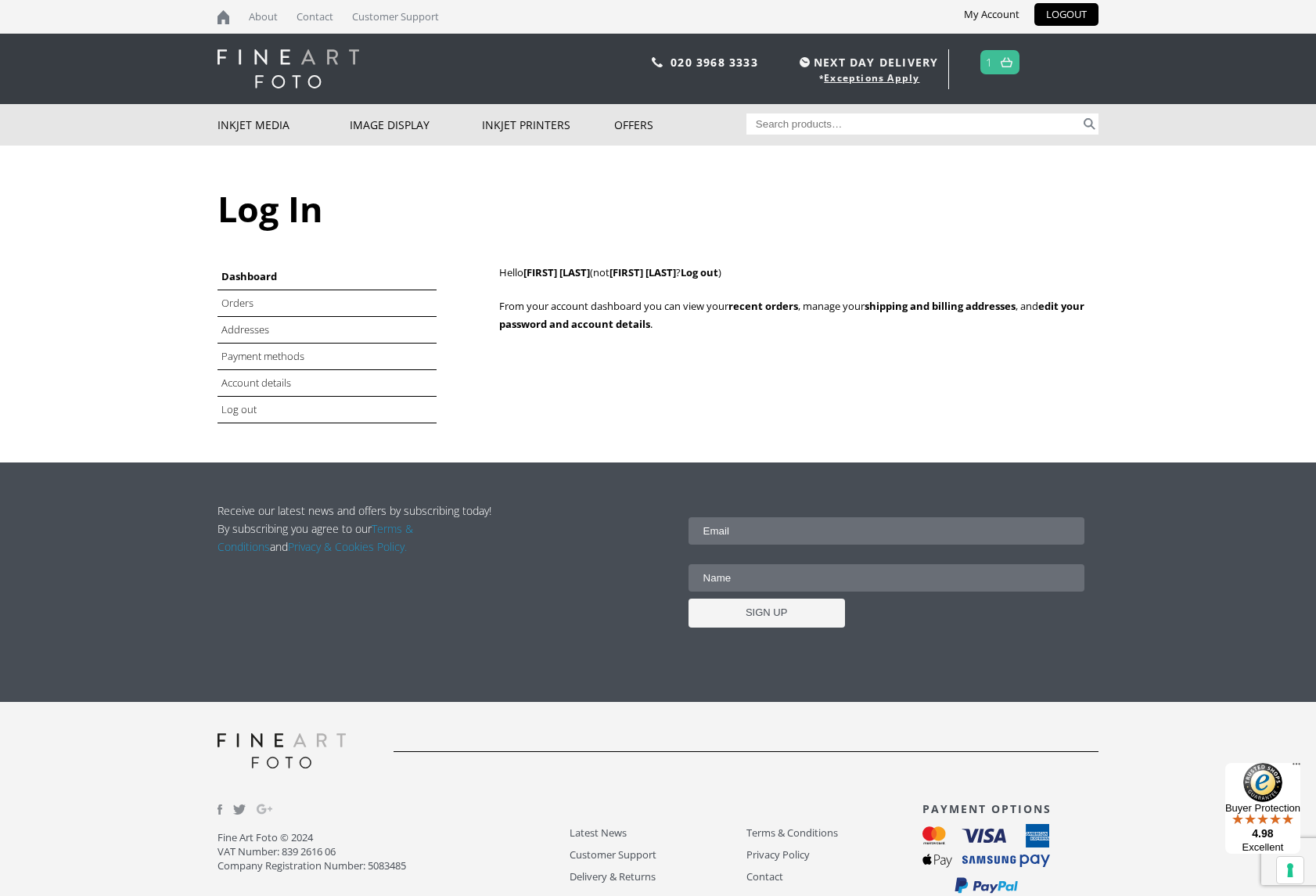 scroll, scrollTop: 0, scrollLeft: 0, axis: both 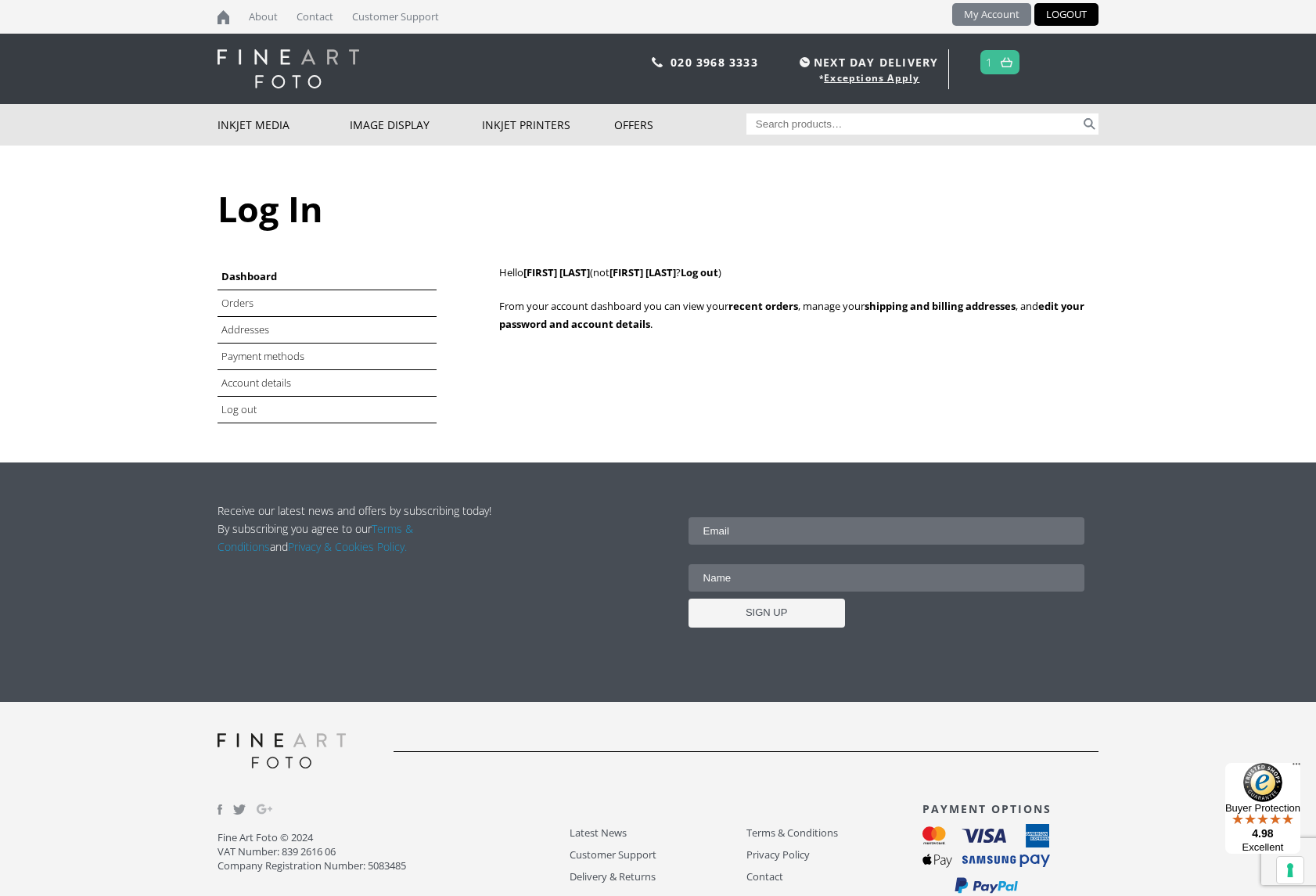 click on "My Account" at bounding box center [991, 14] 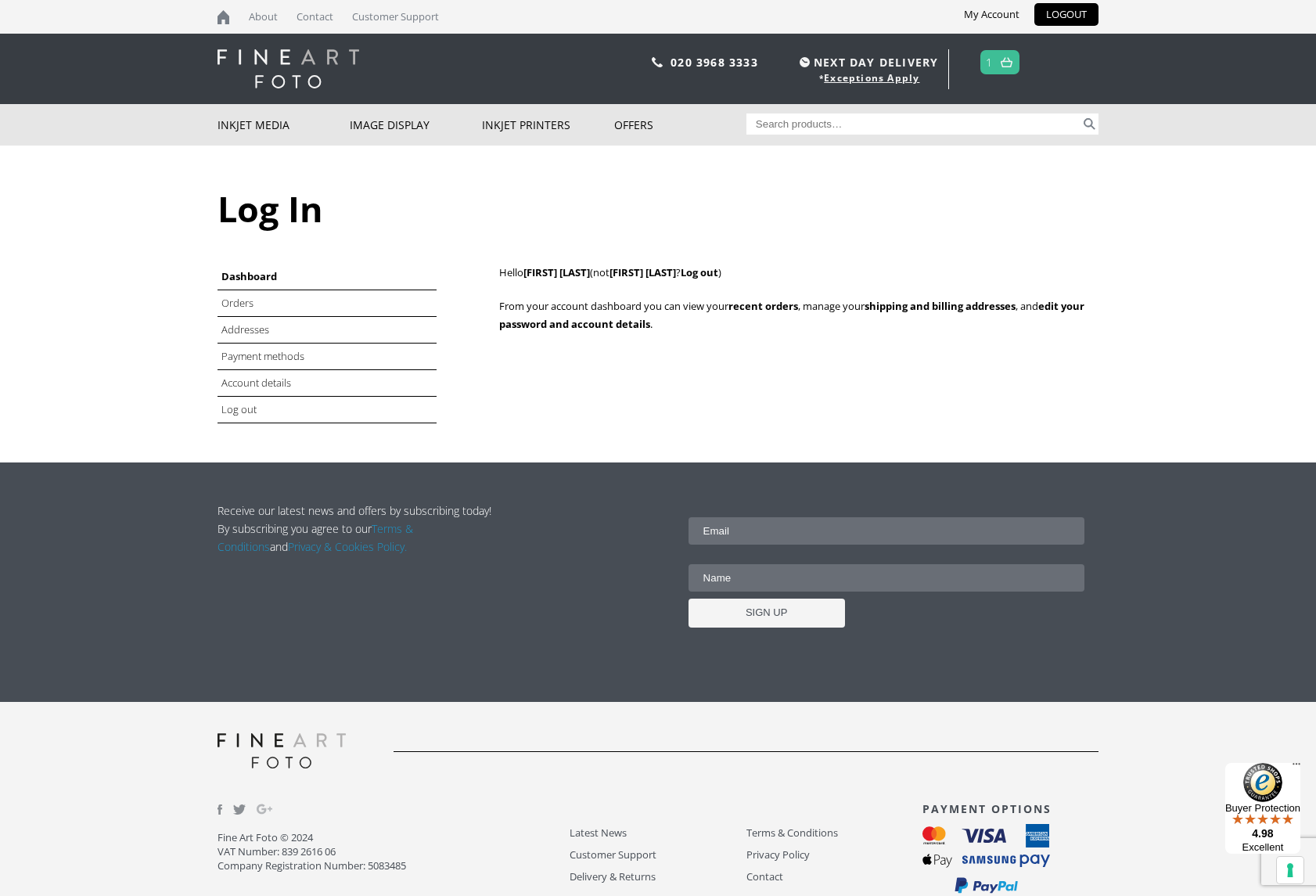 scroll, scrollTop: 0, scrollLeft: 0, axis: both 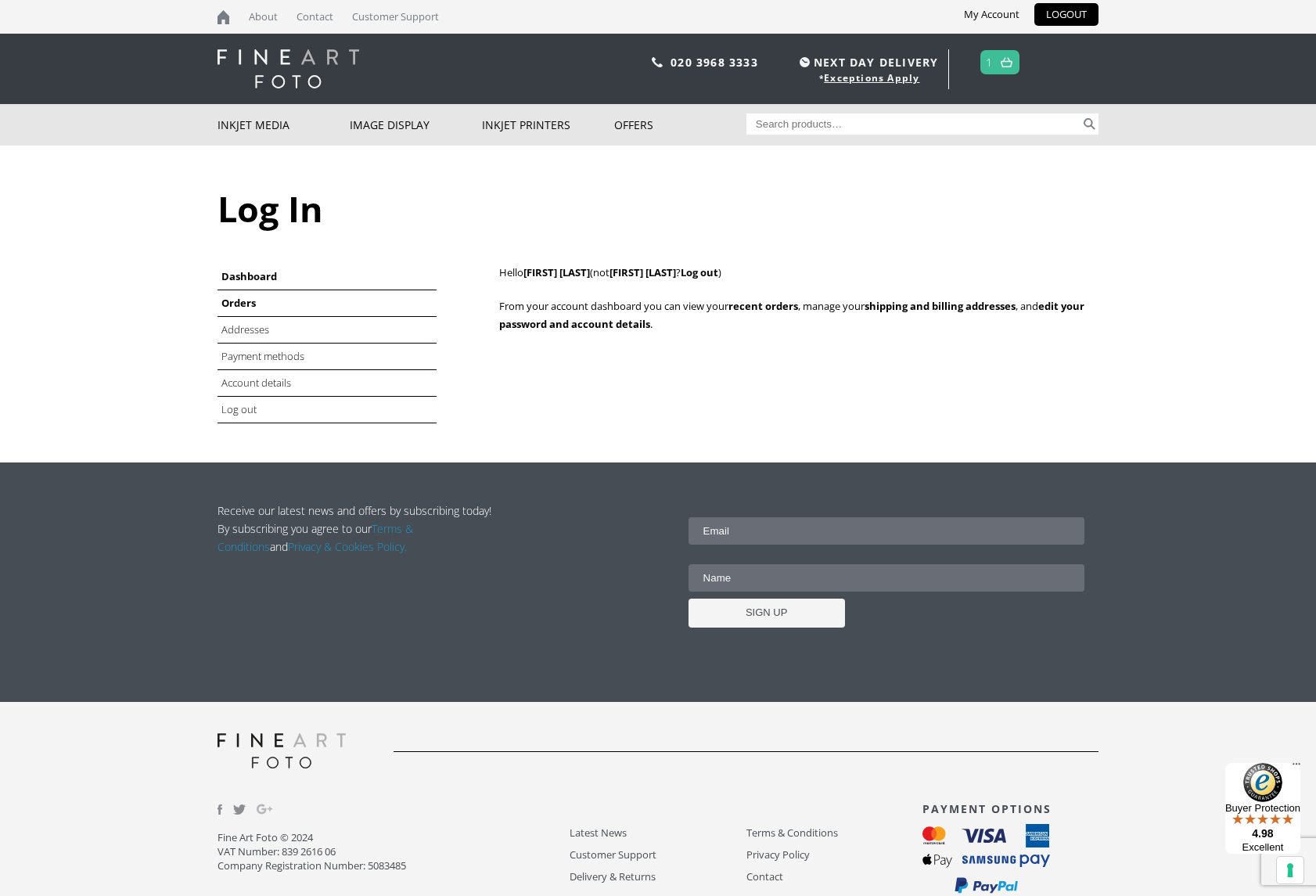 click on "Orders" at bounding box center (239, 303) 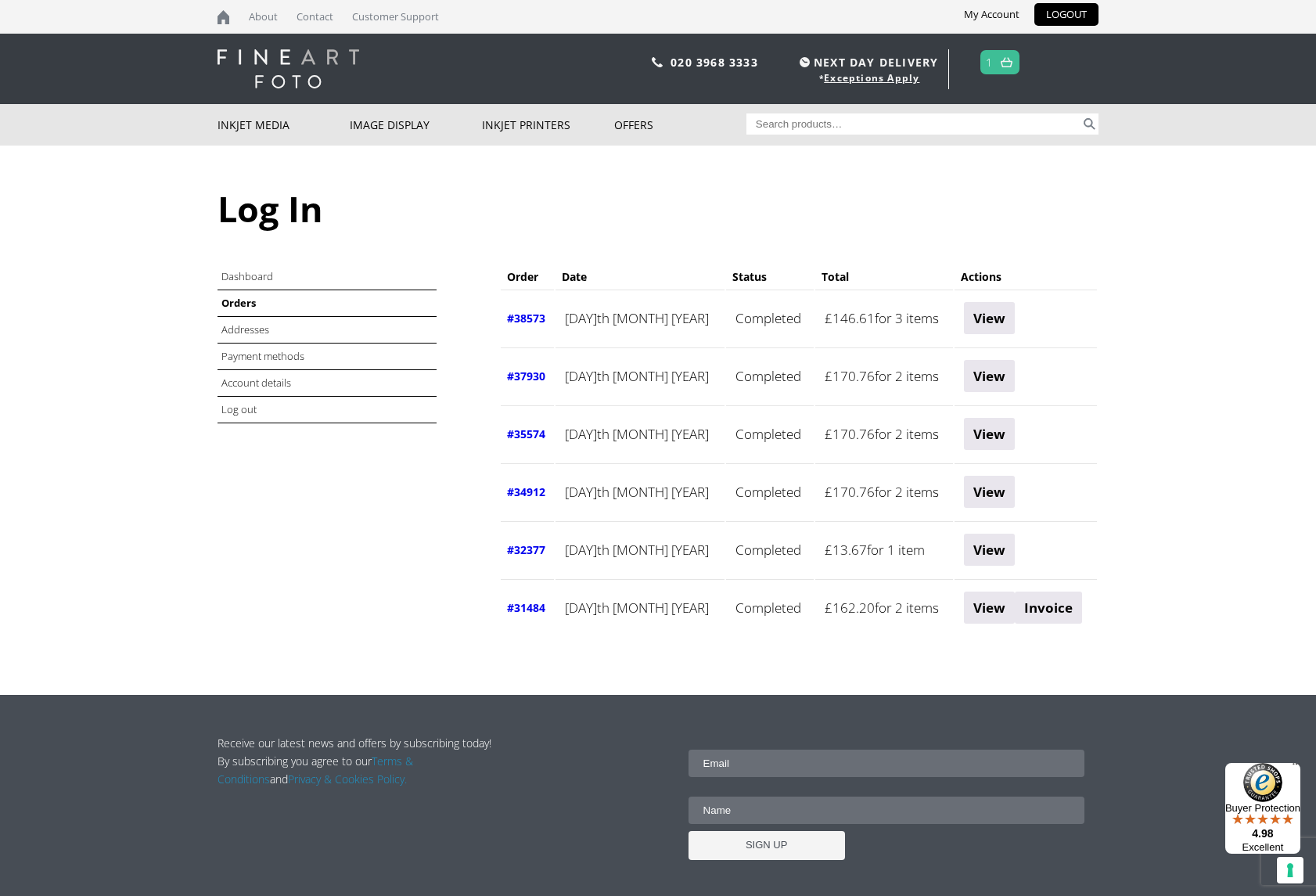 scroll, scrollTop: 0, scrollLeft: 0, axis: both 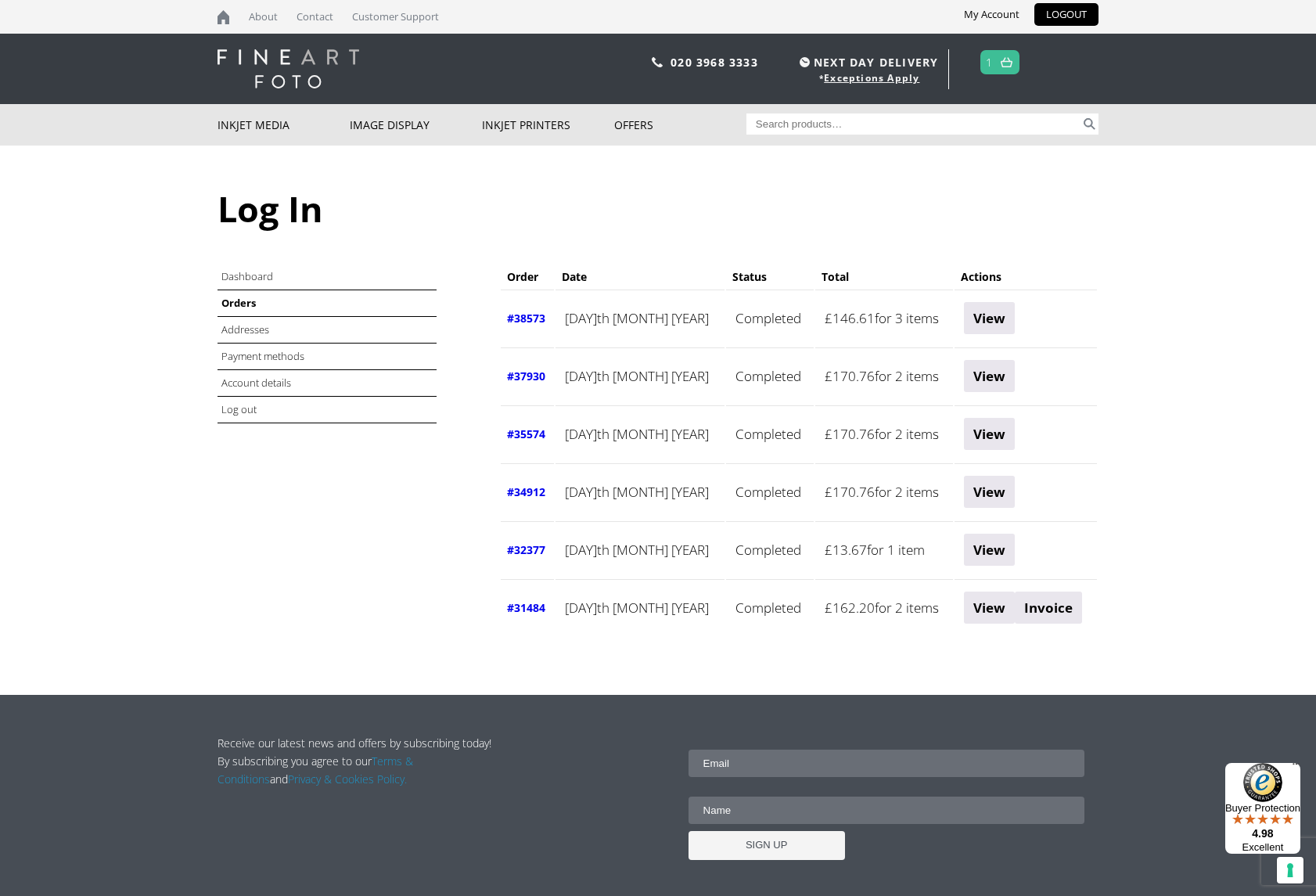 click at bounding box center [1006, 62] 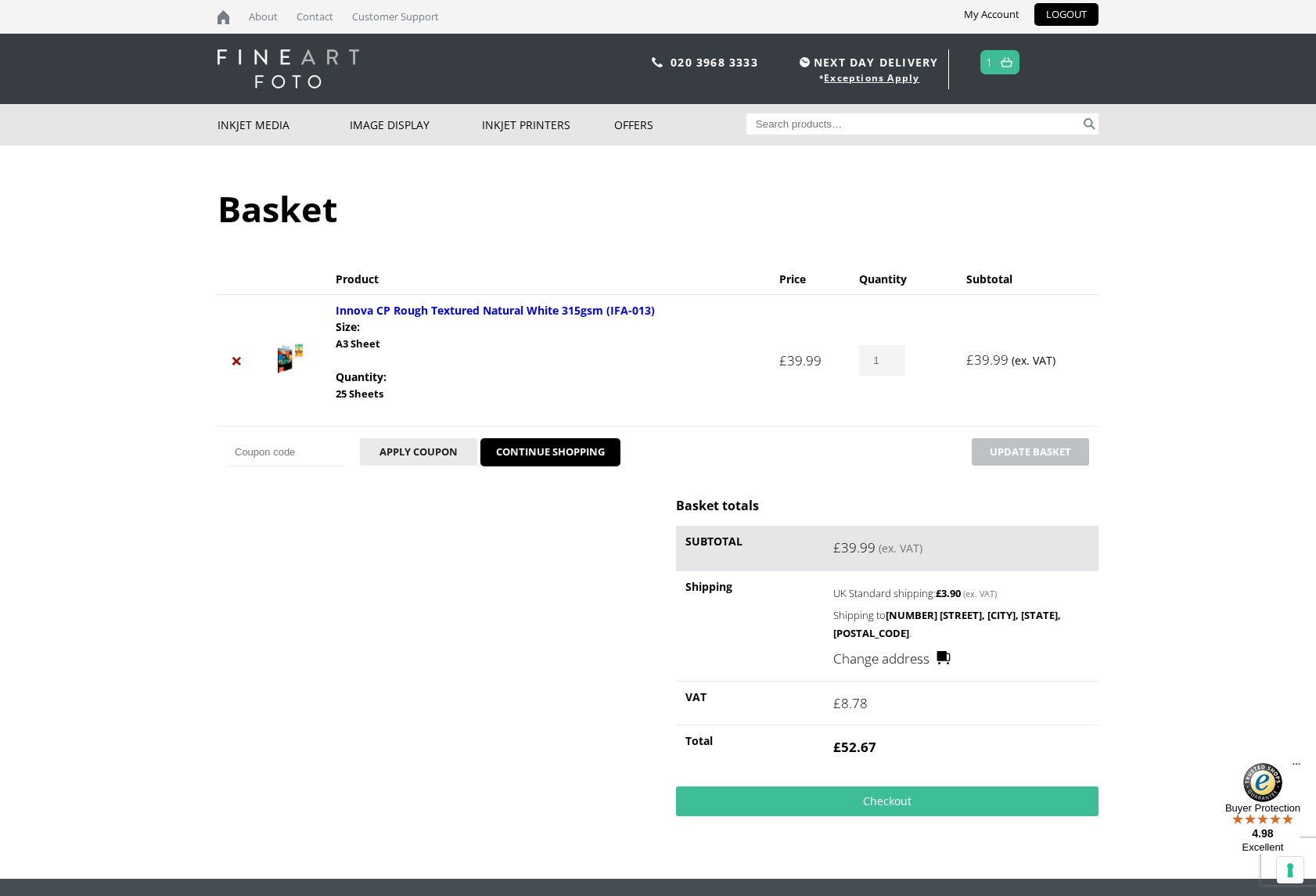 scroll, scrollTop: 0, scrollLeft: 0, axis: both 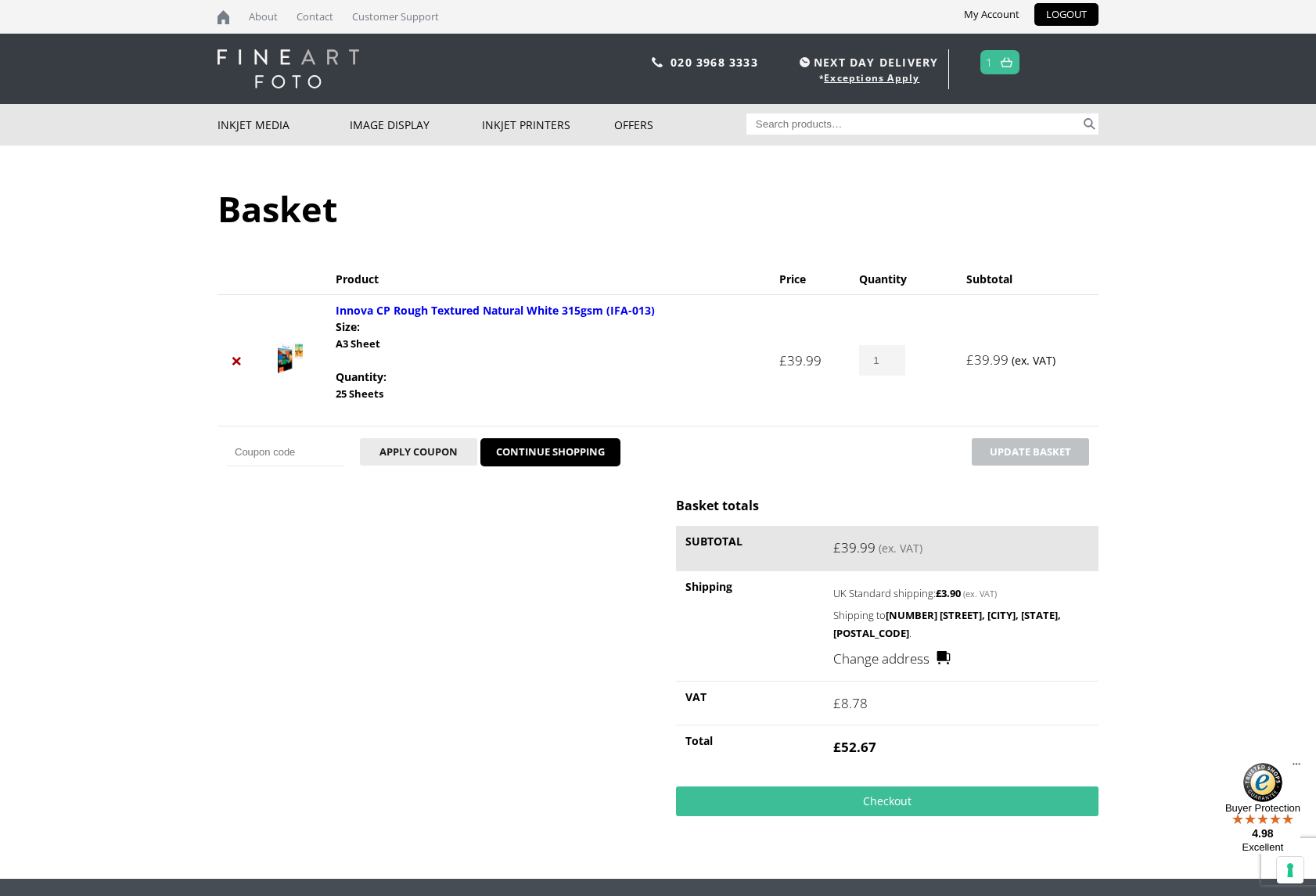 type on "2" 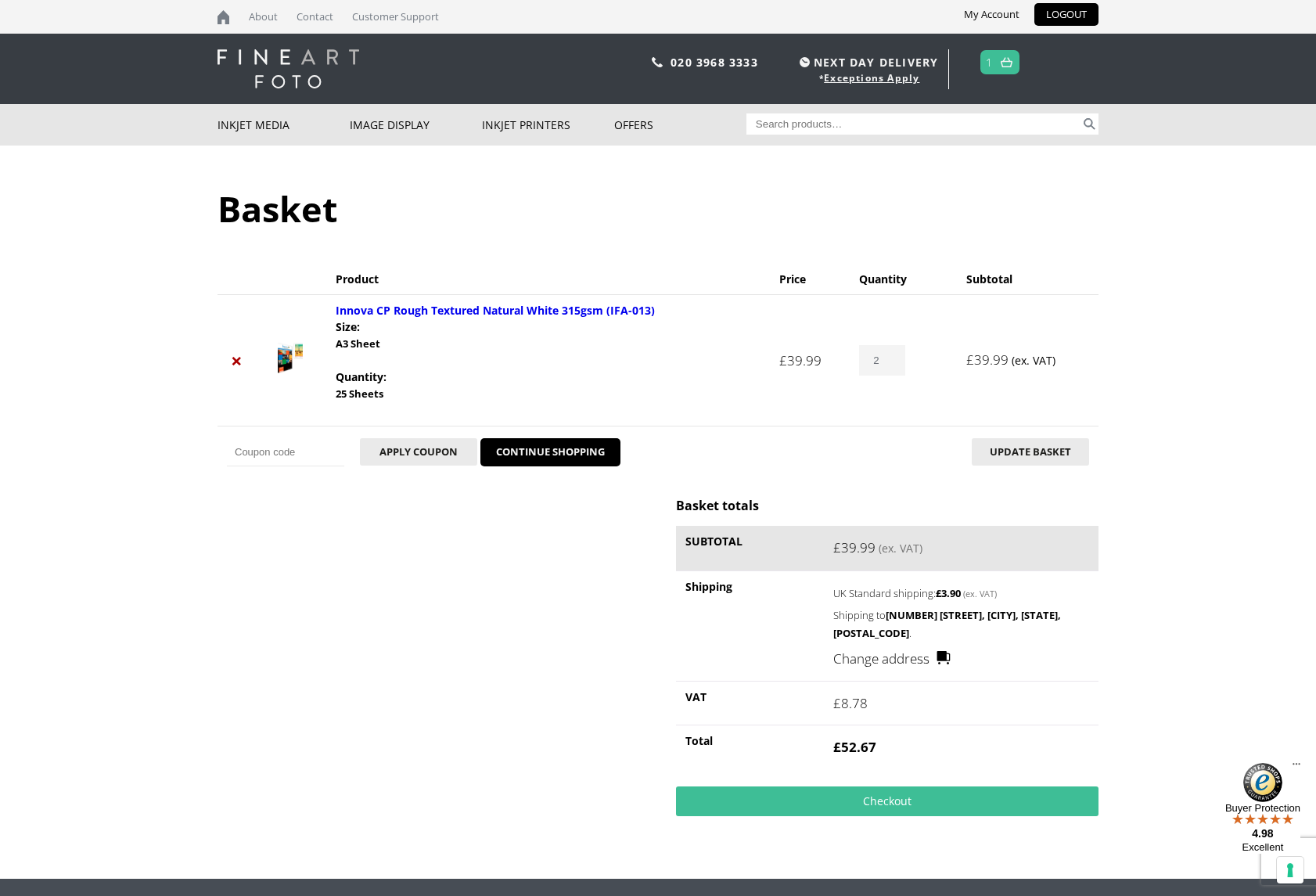 click on "2" at bounding box center (882, 360) 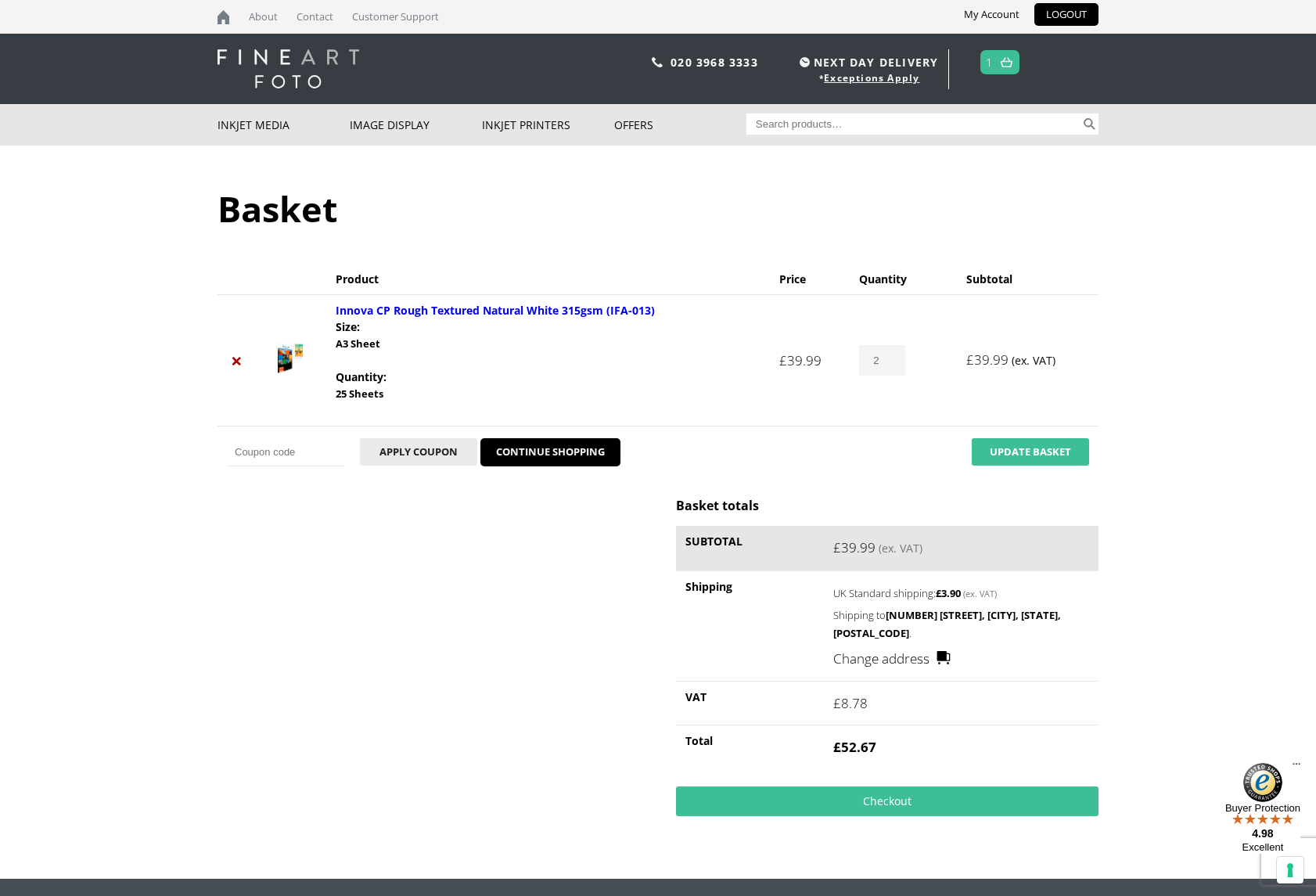 click on "Update basket" at bounding box center (1030, 452) 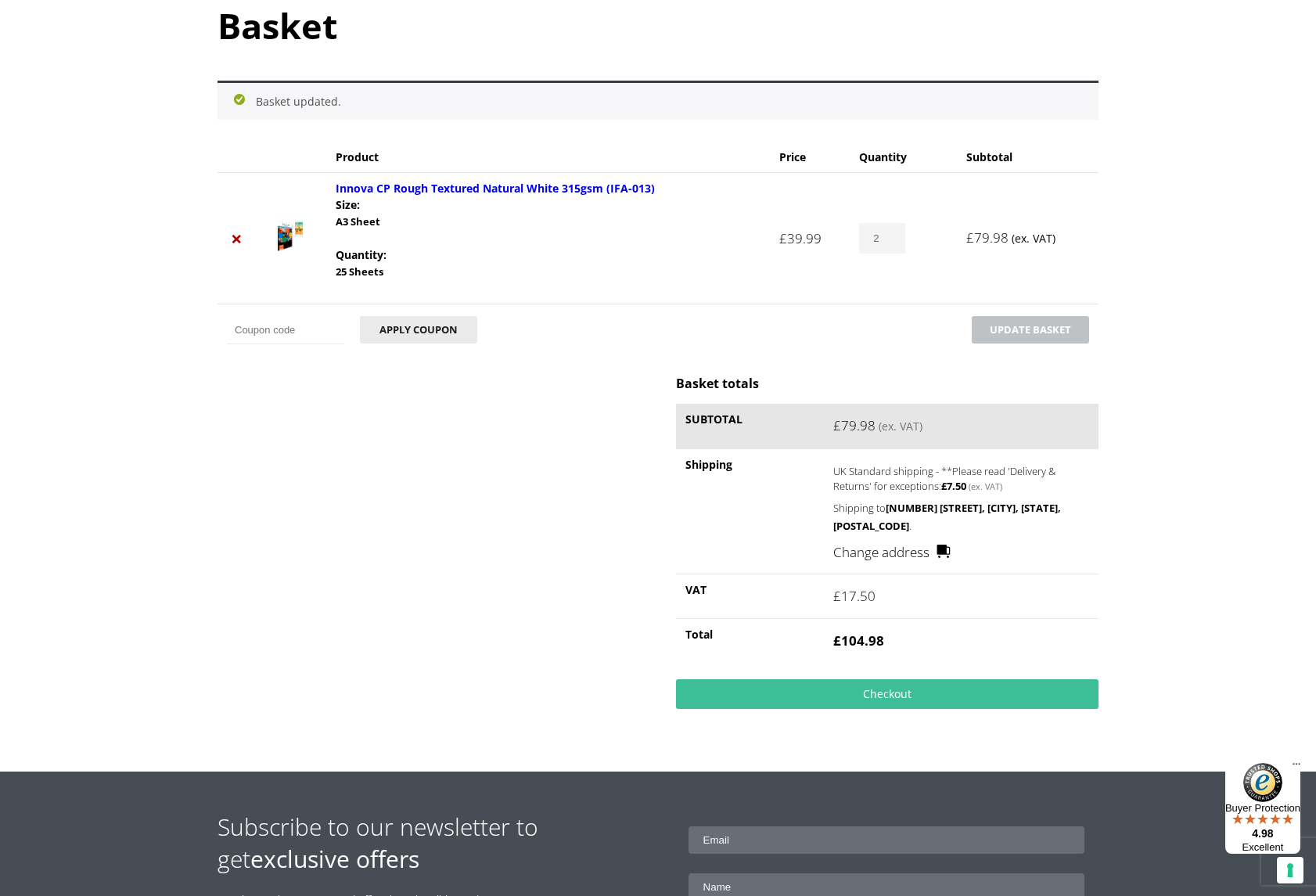 scroll, scrollTop: 185, scrollLeft: 0, axis: vertical 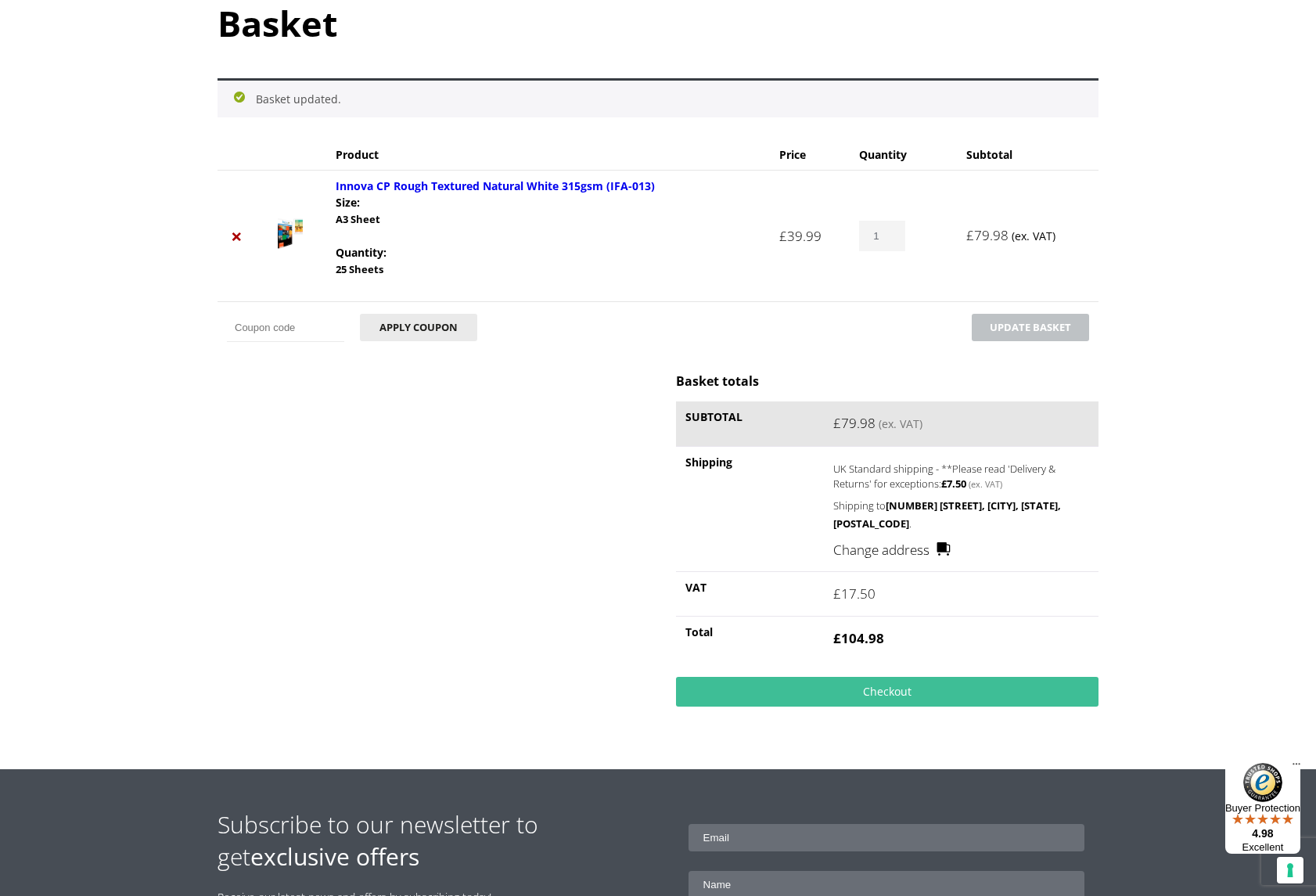 click on "1" at bounding box center (882, 236) 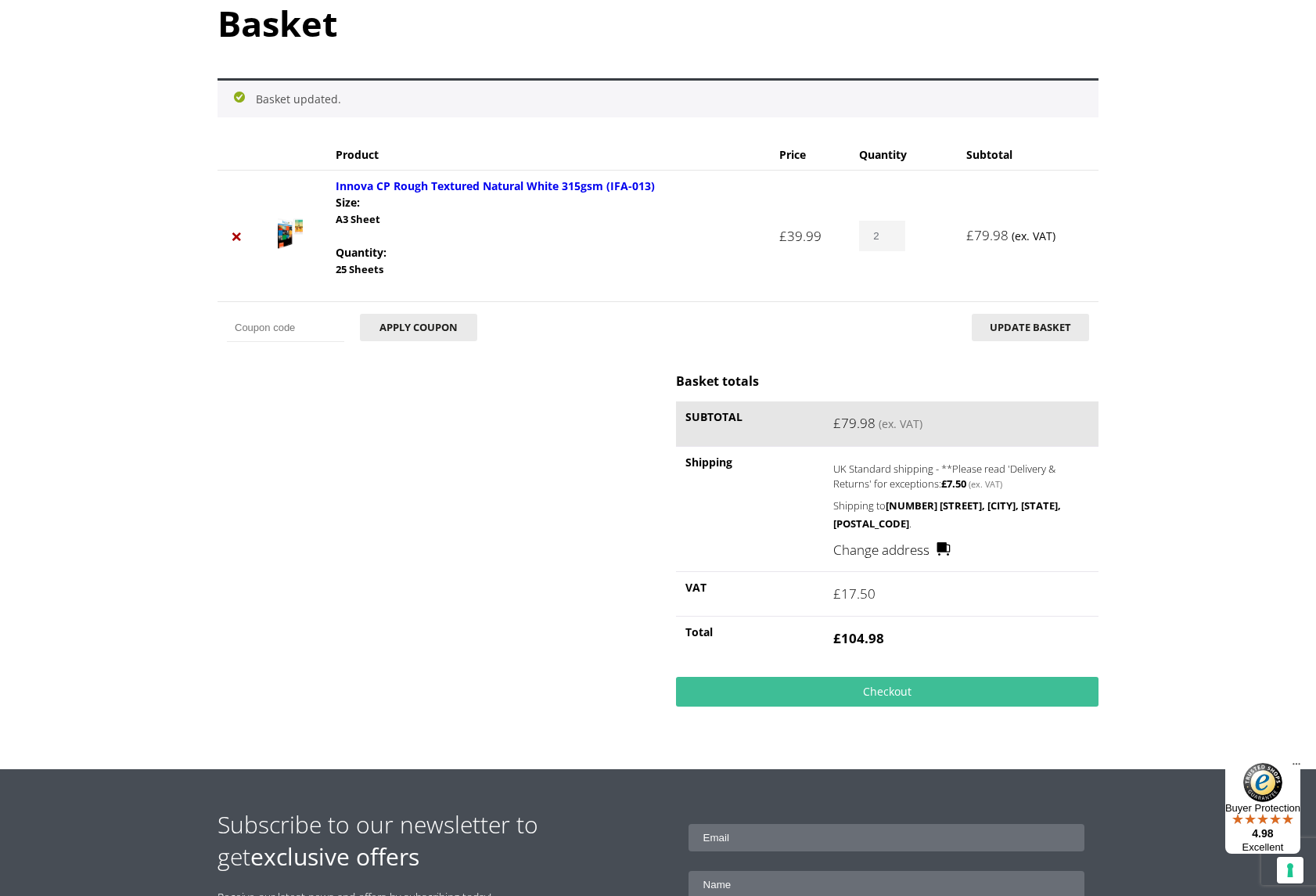 click on "2" at bounding box center [882, 236] 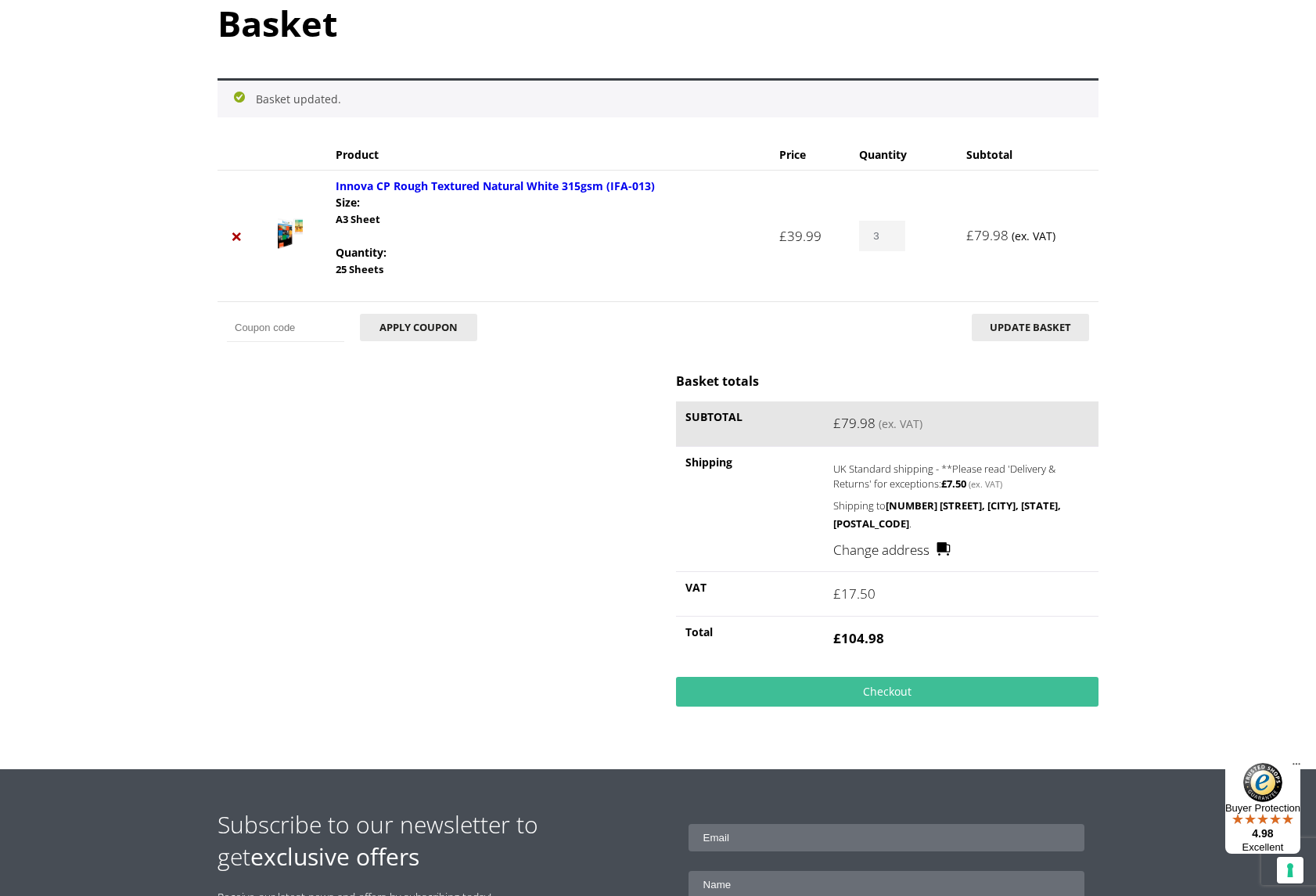 click on "3" at bounding box center (882, 236) 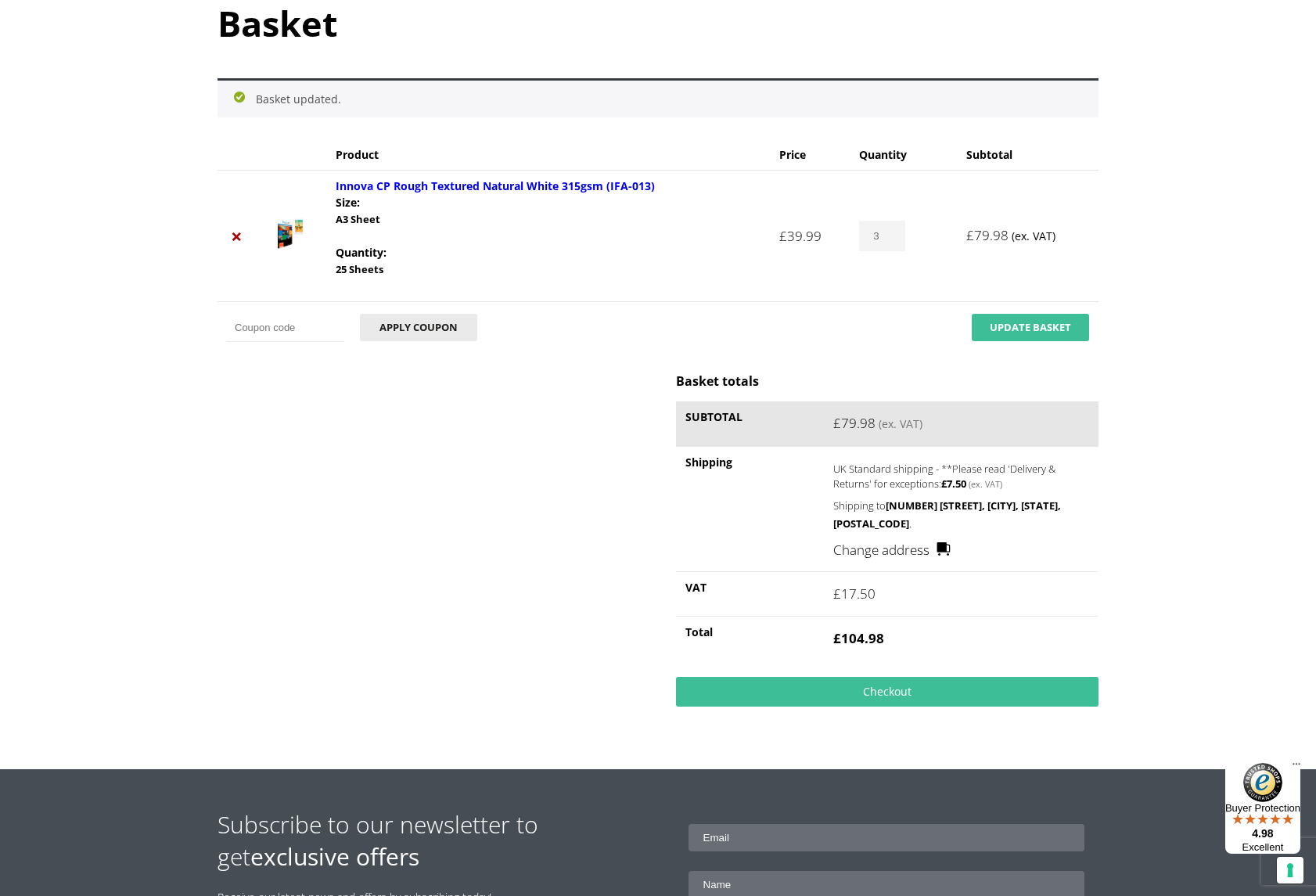 click on "Update basket" at bounding box center (1030, 327) 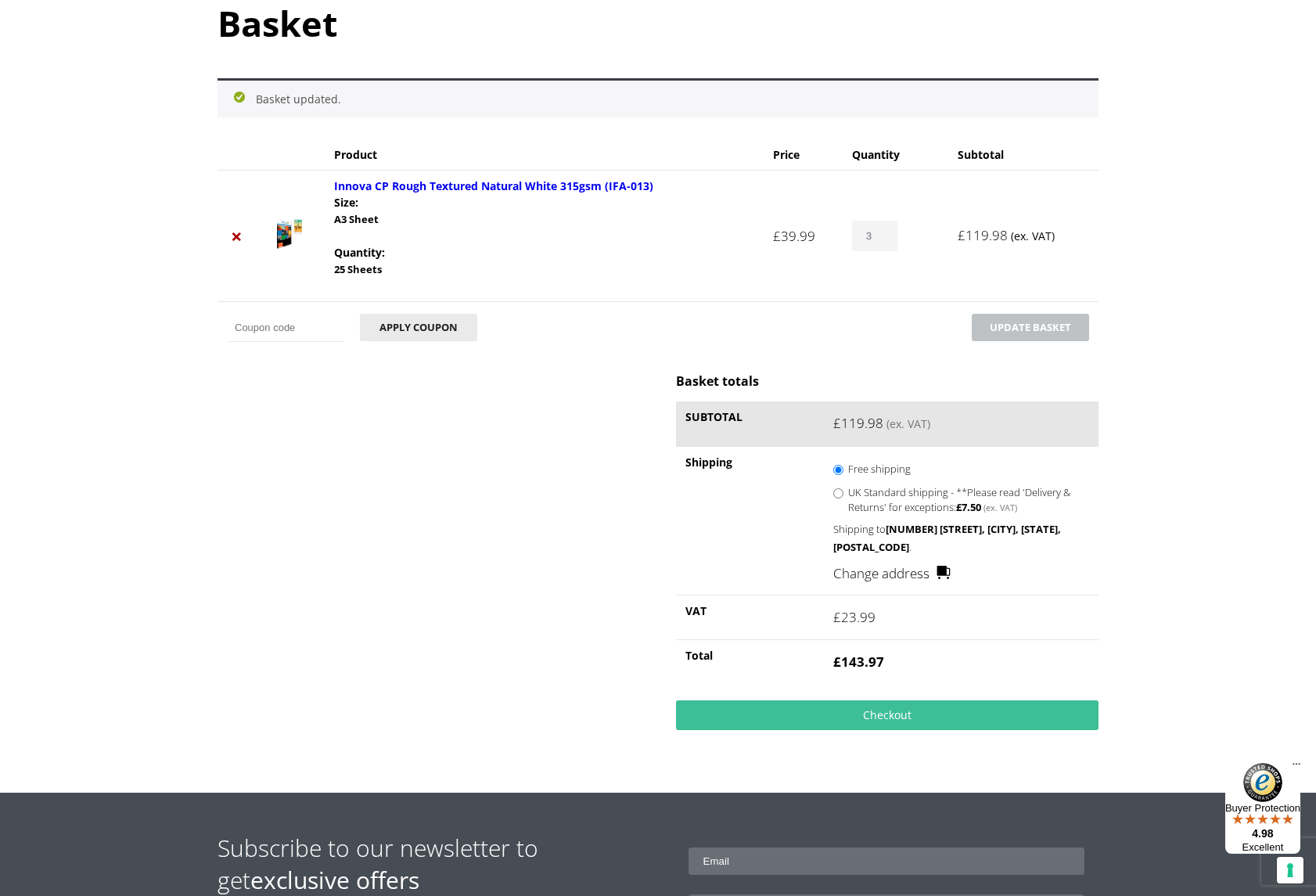 drag, startPoint x: 312, startPoint y: 330, endPoint x: 316, endPoint y: 340, distance: 10.77033 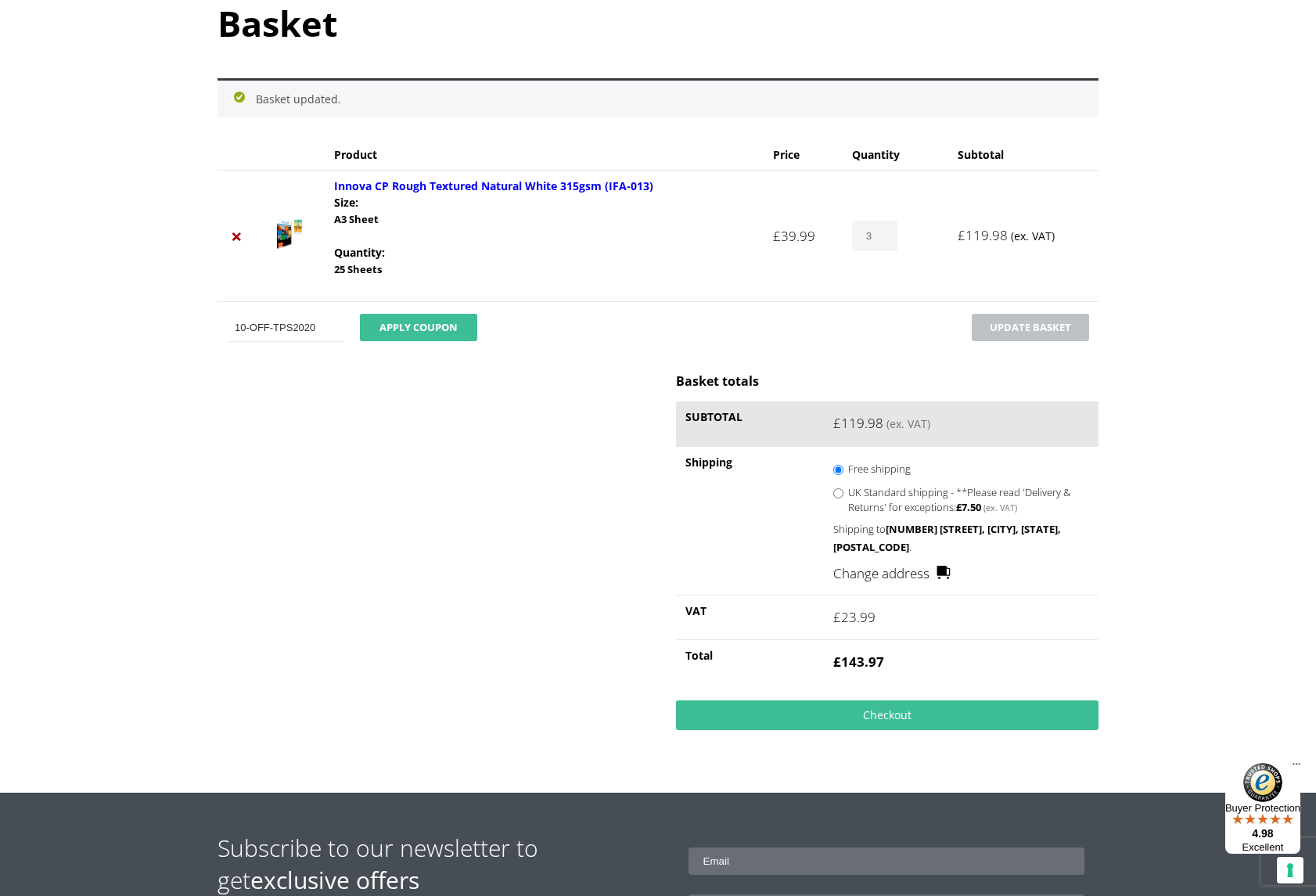 type on "10-OFF-TPS2020" 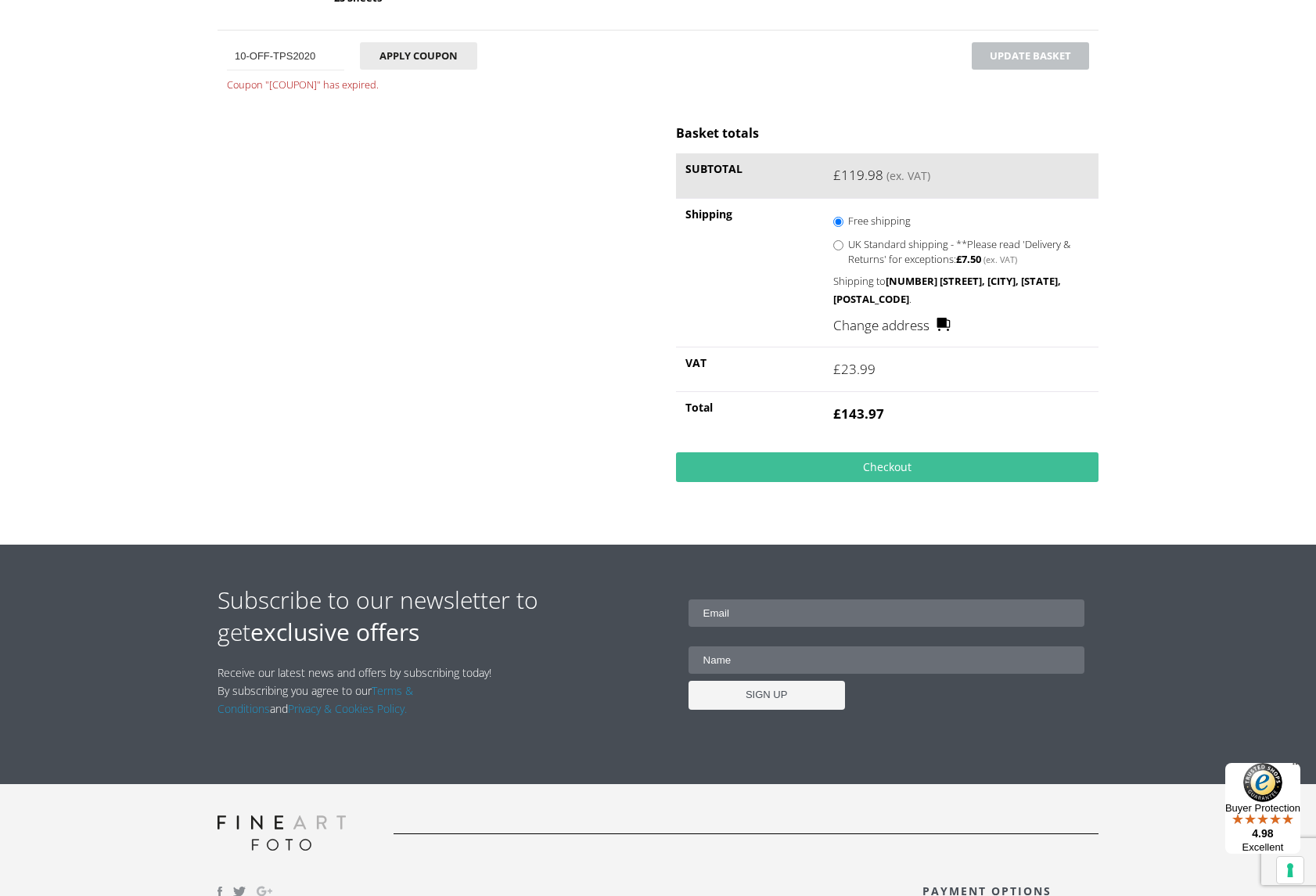 scroll, scrollTop: 401, scrollLeft: 0, axis: vertical 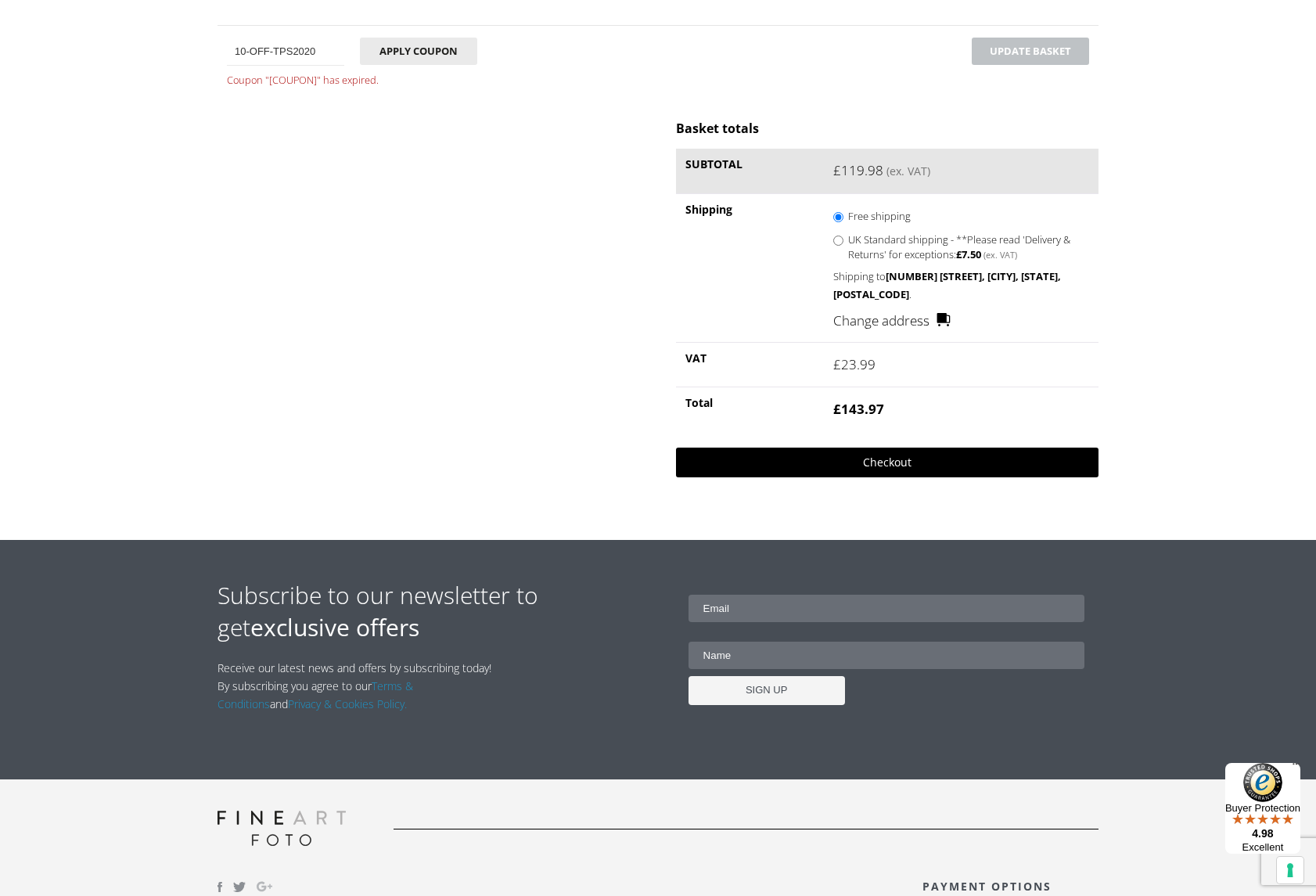 click on "Checkout" at bounding box center [887, 462] 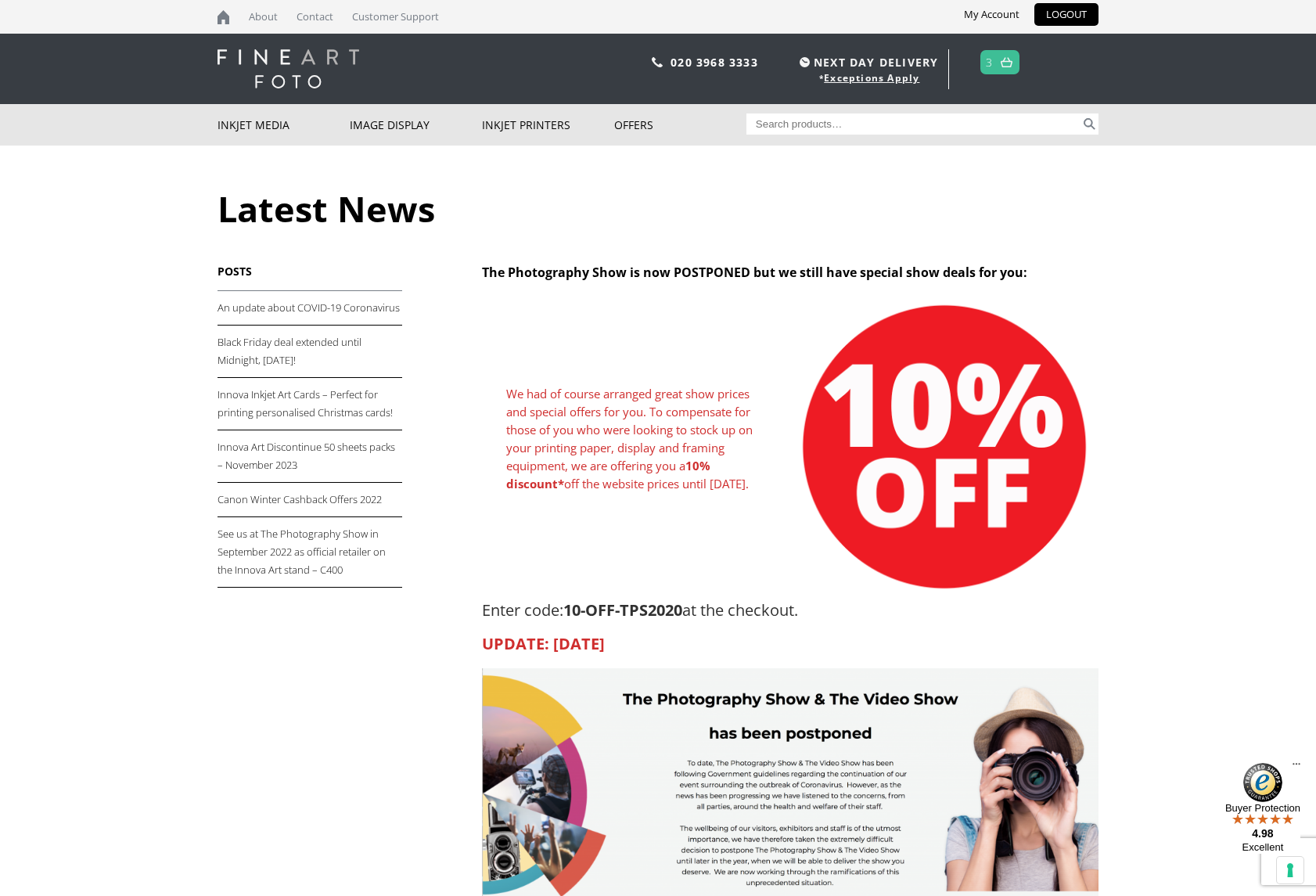 scroll, scrollTop: 0, scrollLeft: 0, axis: both 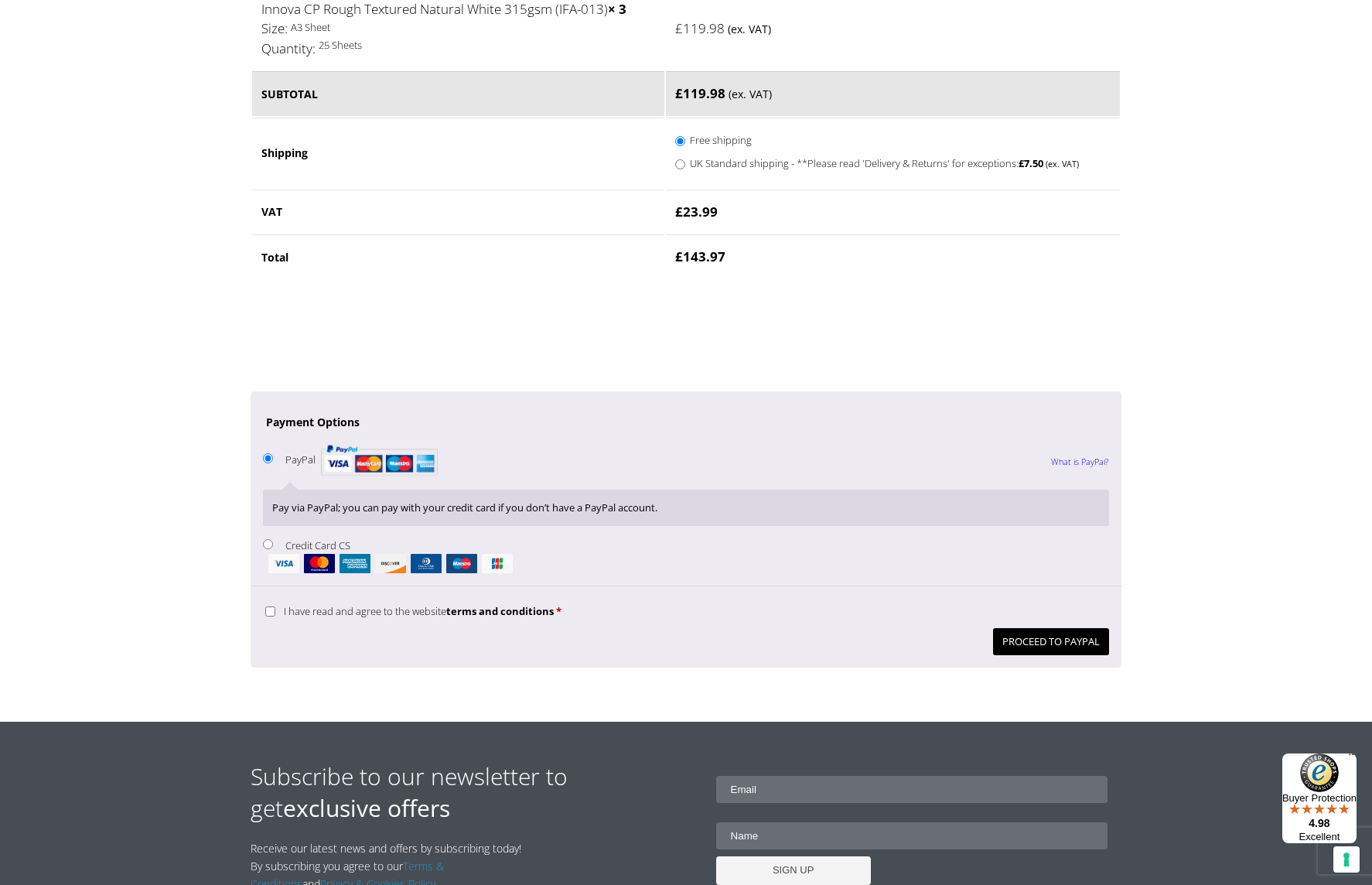click on "I have read and agree to the website  terms and conditions   *" at bounding box center [270, 611] 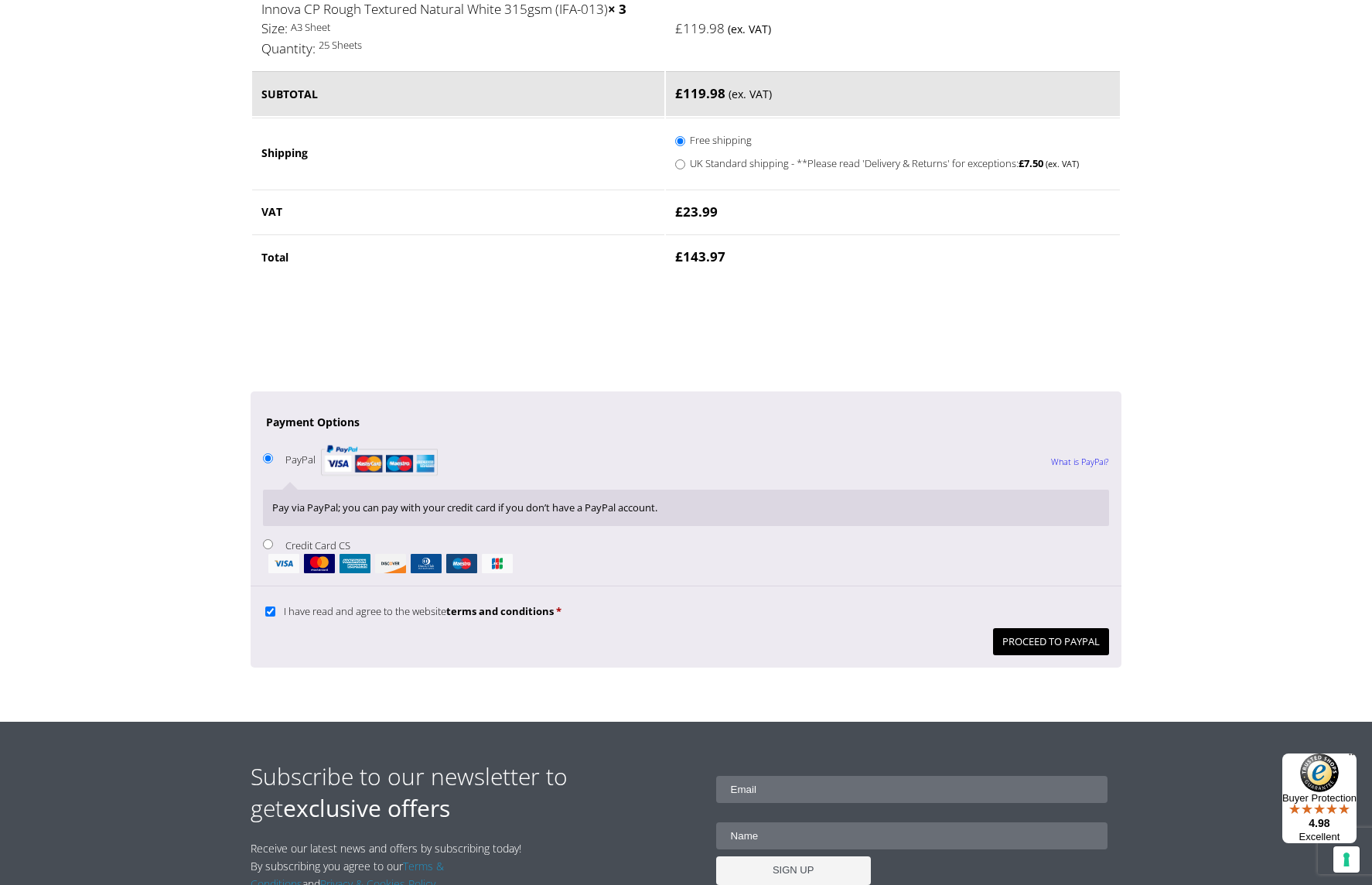 drag, startPoint x: 268, startPoint y: 525, endPoint x: 271, endPoint y: 532, distance: 7.615773 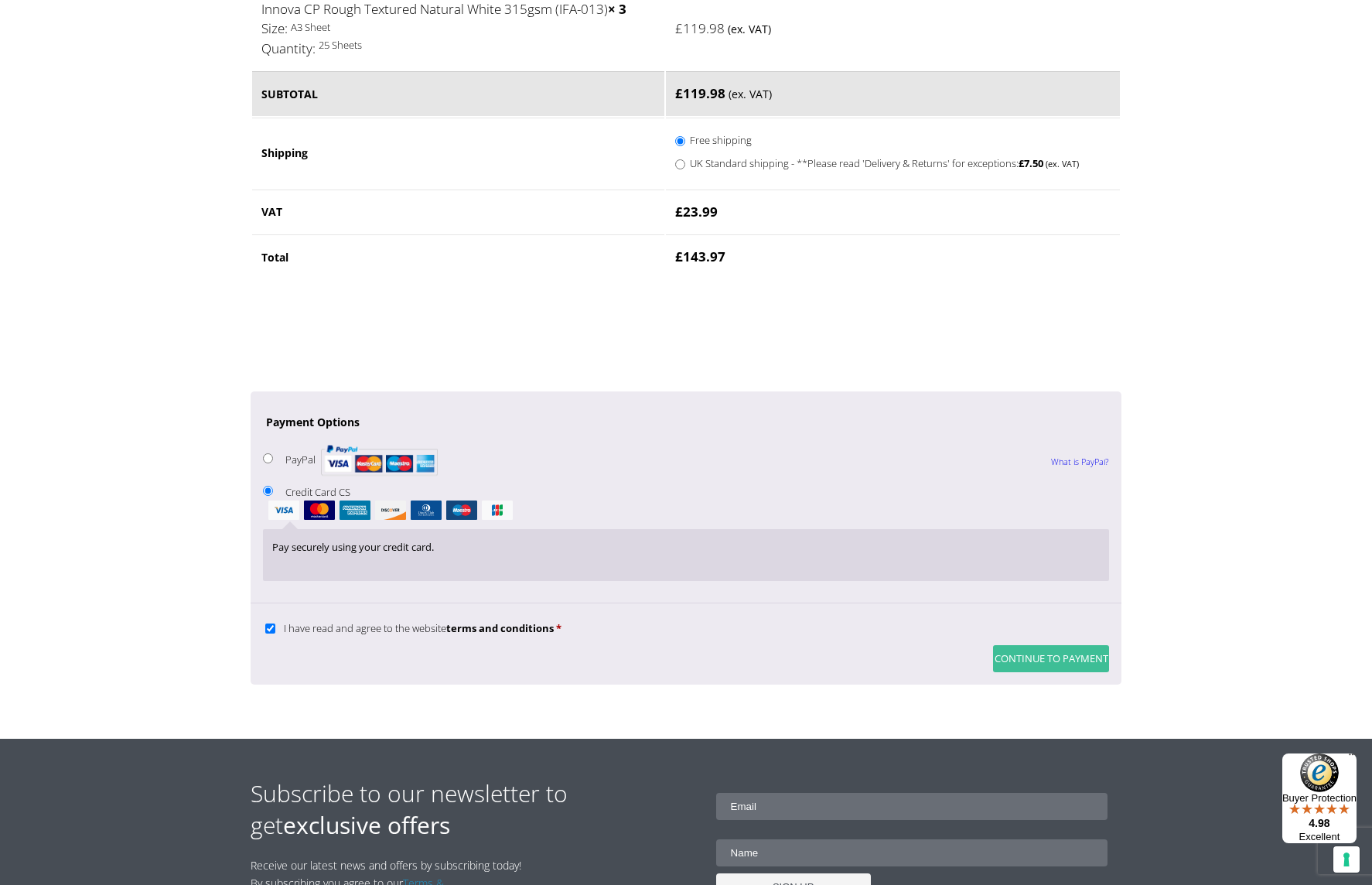 click on "Continue to Payment" at bounding box center [1051, 658] 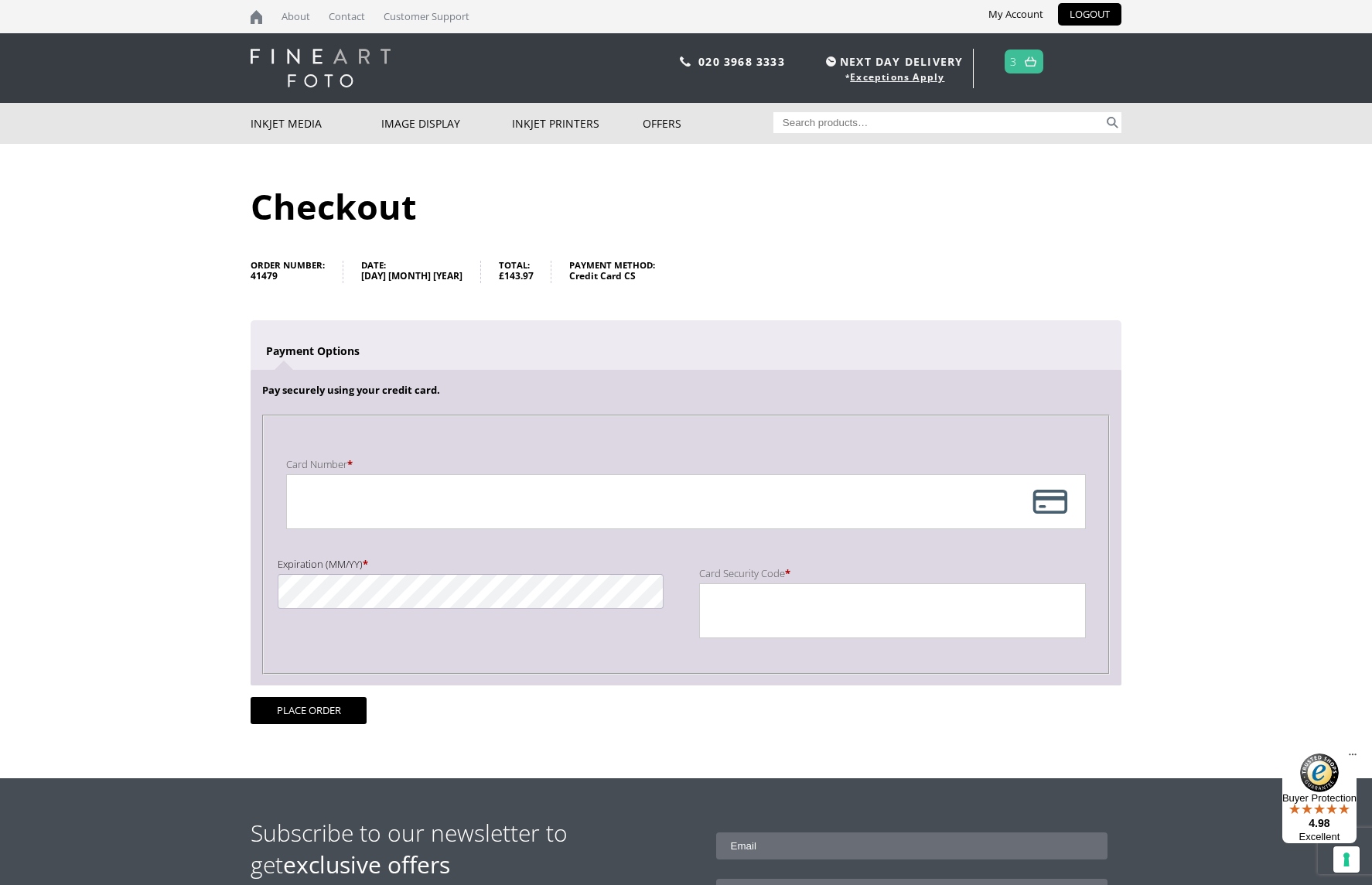 scroll, scrollTop: 0, scrollLeft: 0, axis: both 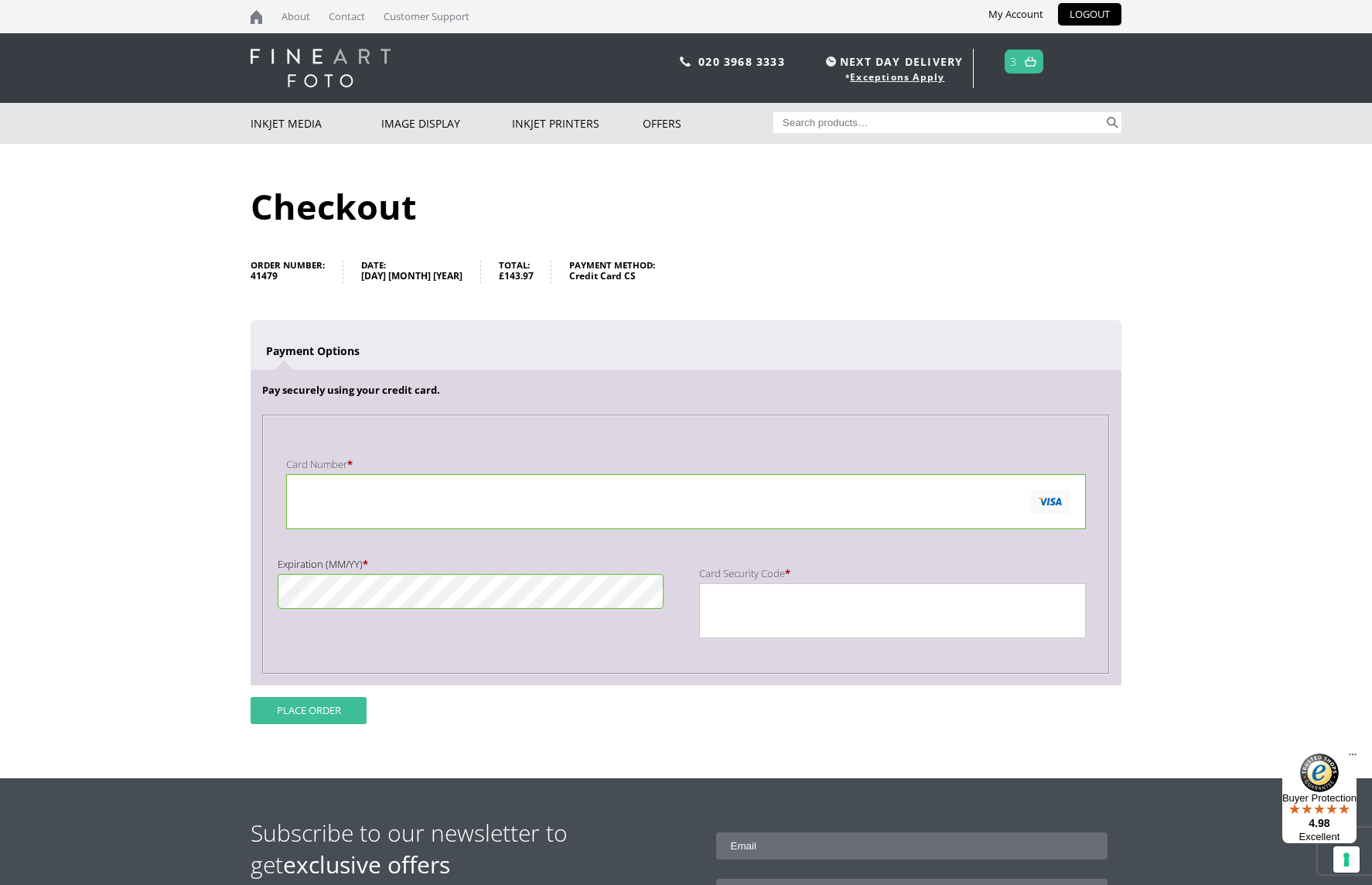 click on "Place order" at bounding box center [309, 710] 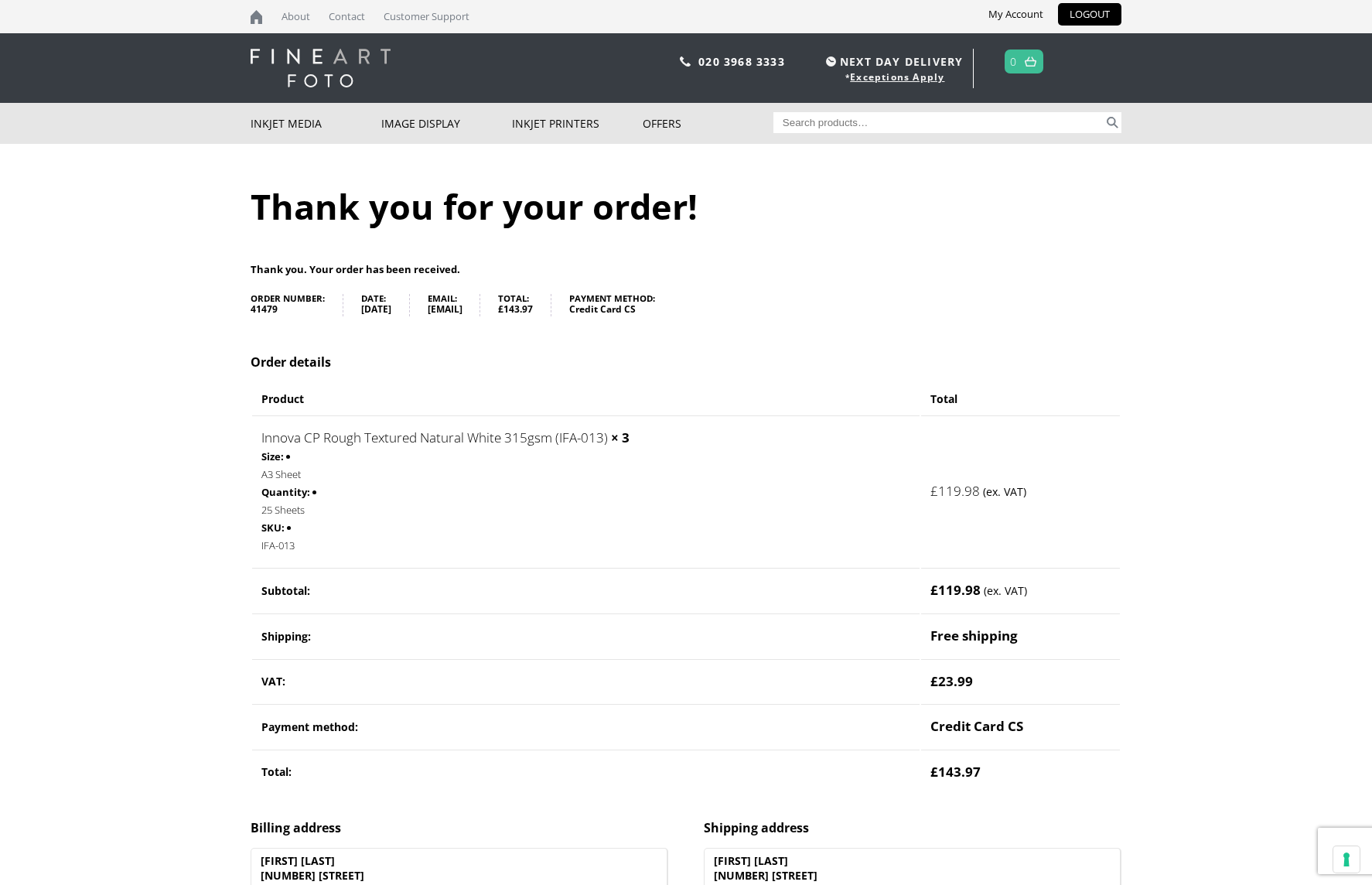 scroll, scrollTop: 0, scrollLeft: 0, axis: both 